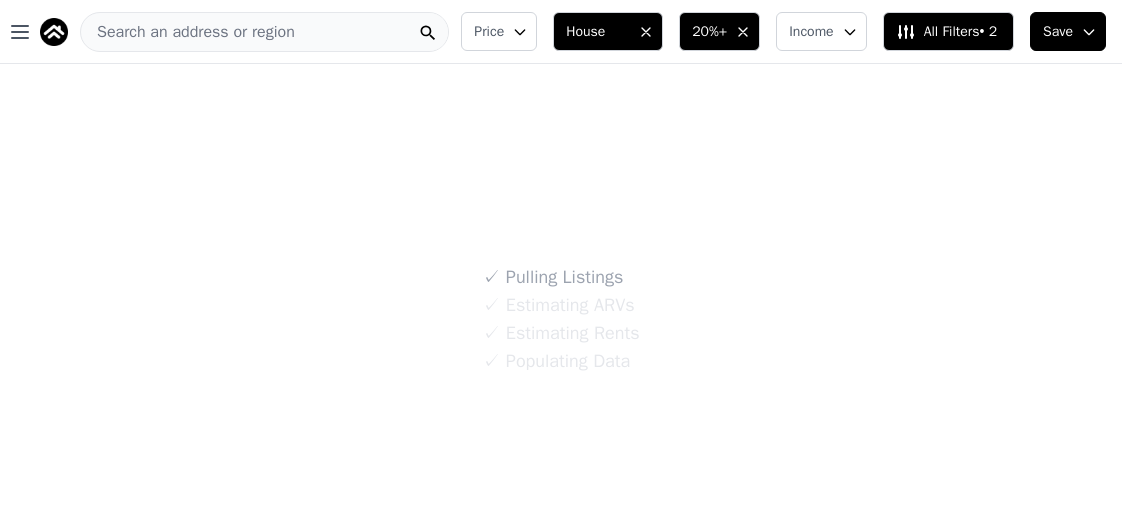scroll, scrollTop: 0, scrollLeft: 0, axis: both 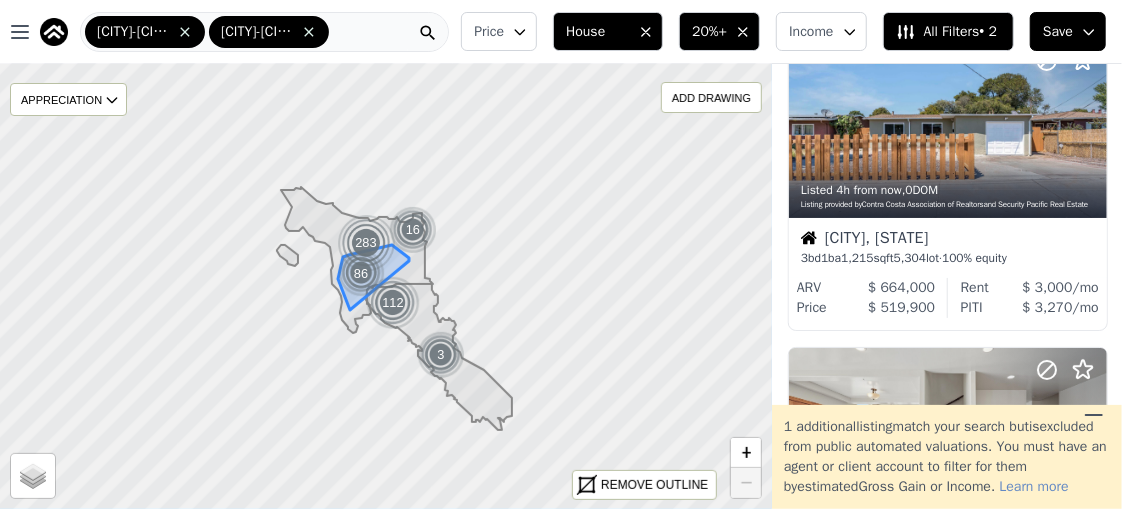 click at bounding box center (362, 273) 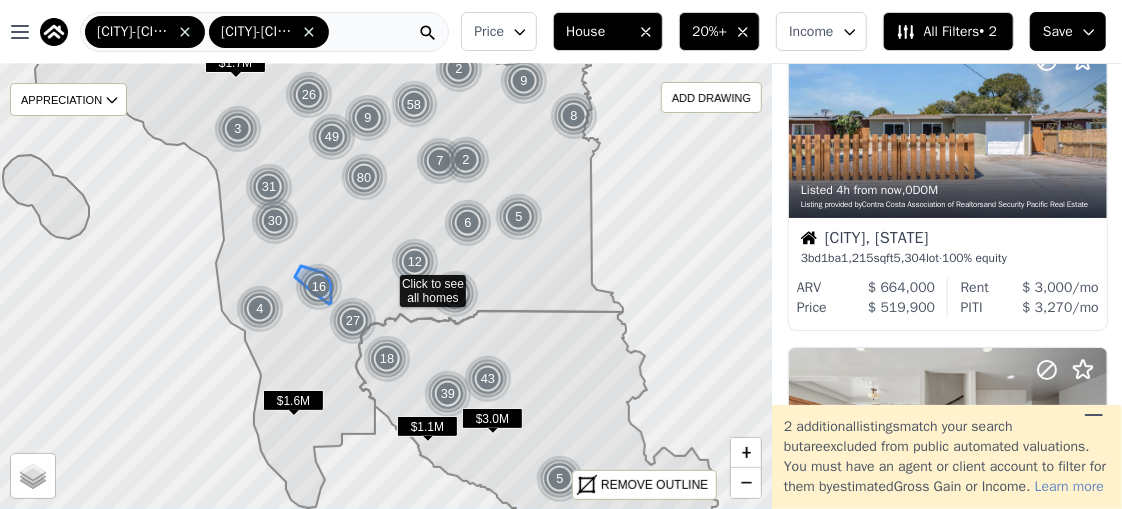click on "16" at bounding box center (319, 287) 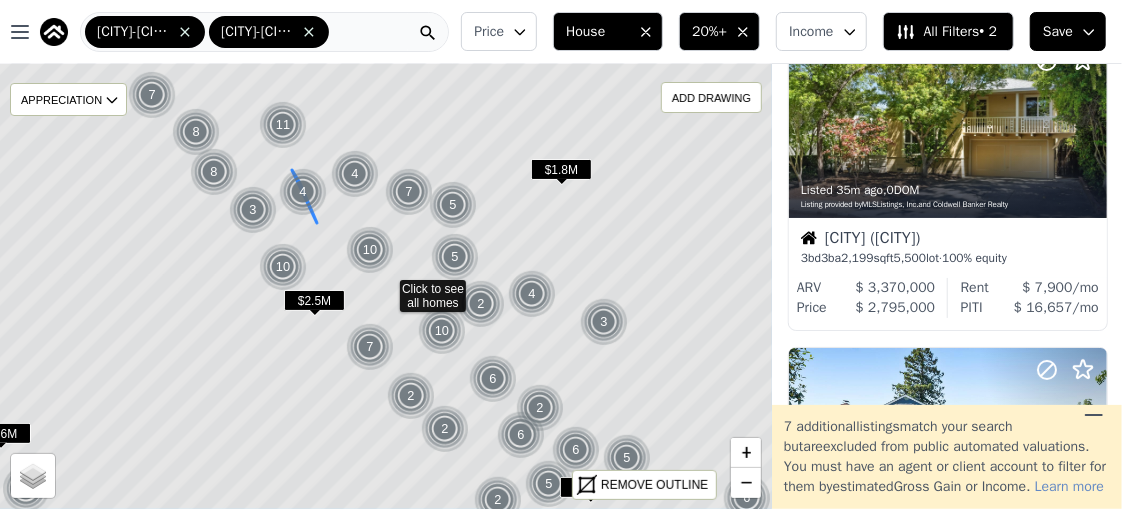click at bounding box center (303, 192) 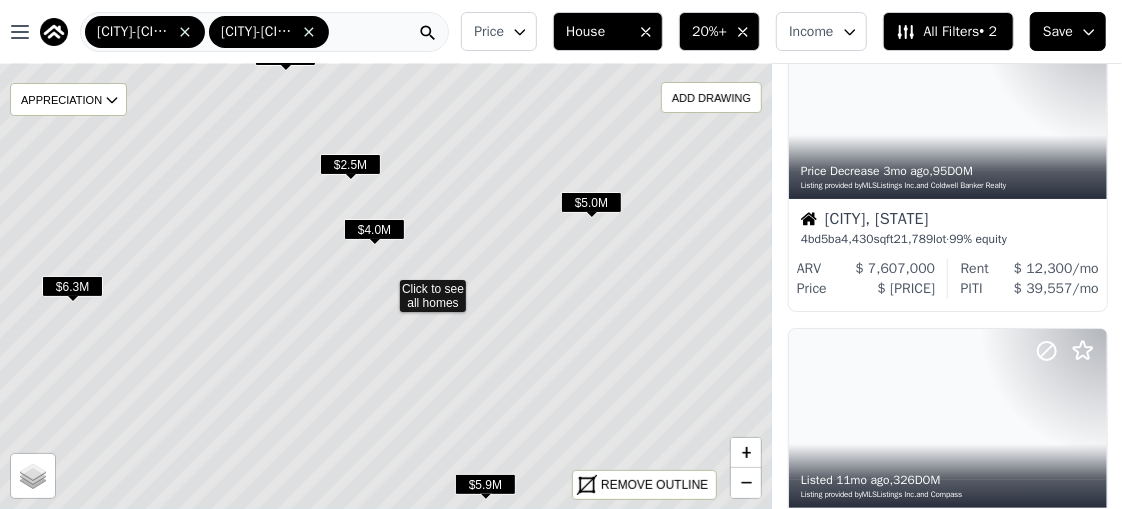 scroll, scrollTop: 77, scrollLeft: 0, axis: vertical 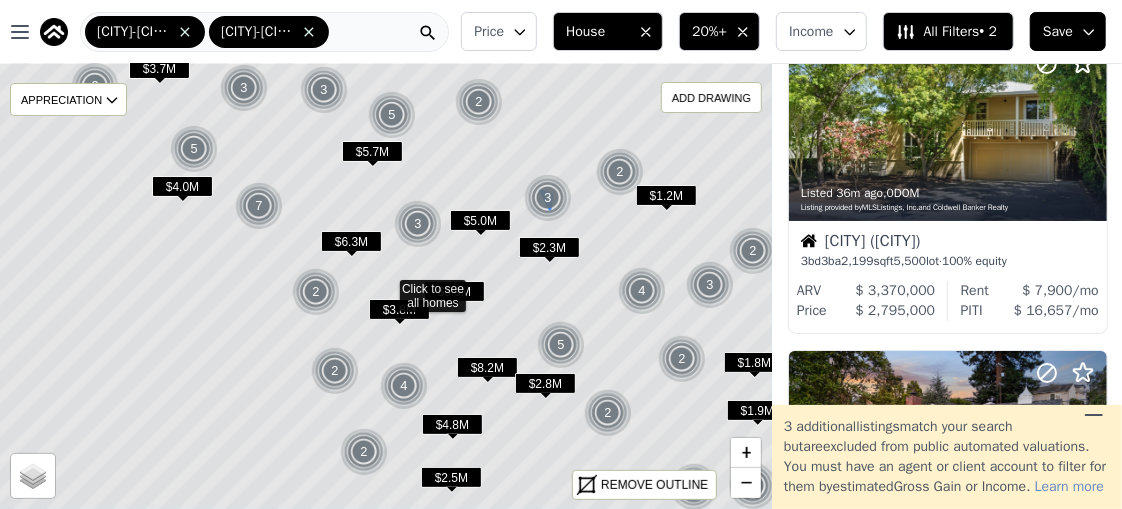 click at bounding box center [548, 198] 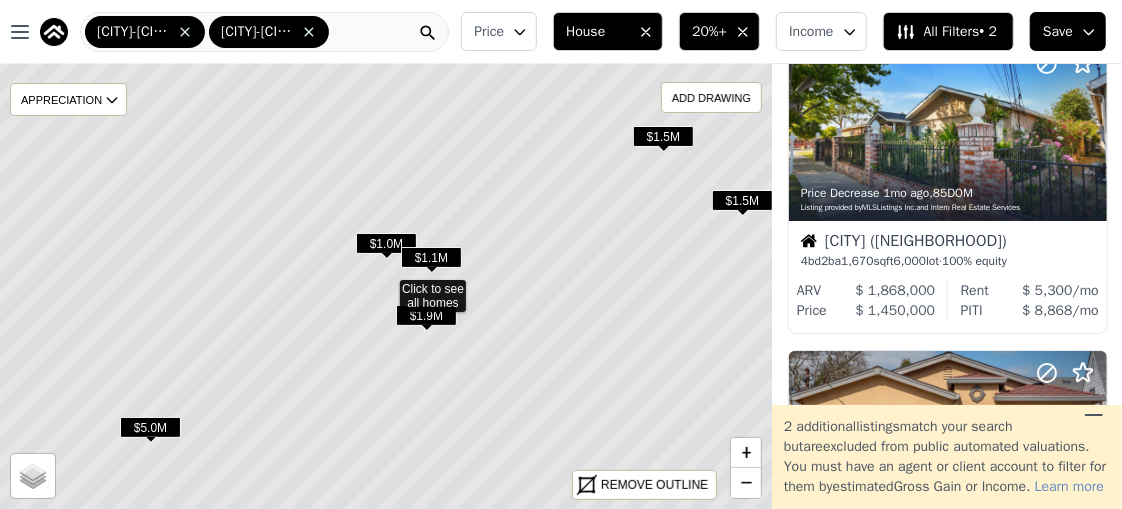 click on "$1.0M" at bounding box center [386, 243] 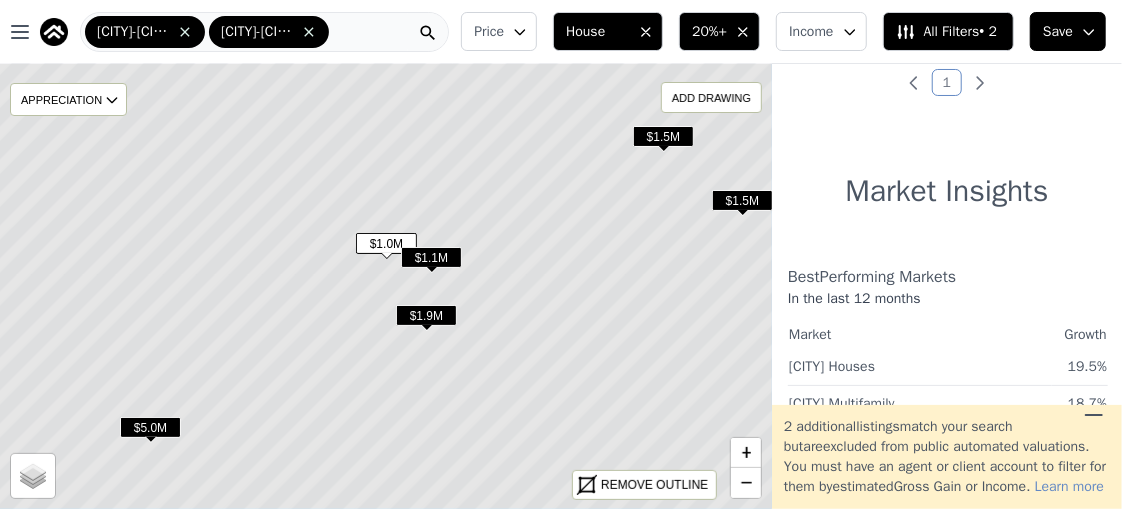 click on "$1.1M" at bounding box center (431, 257) 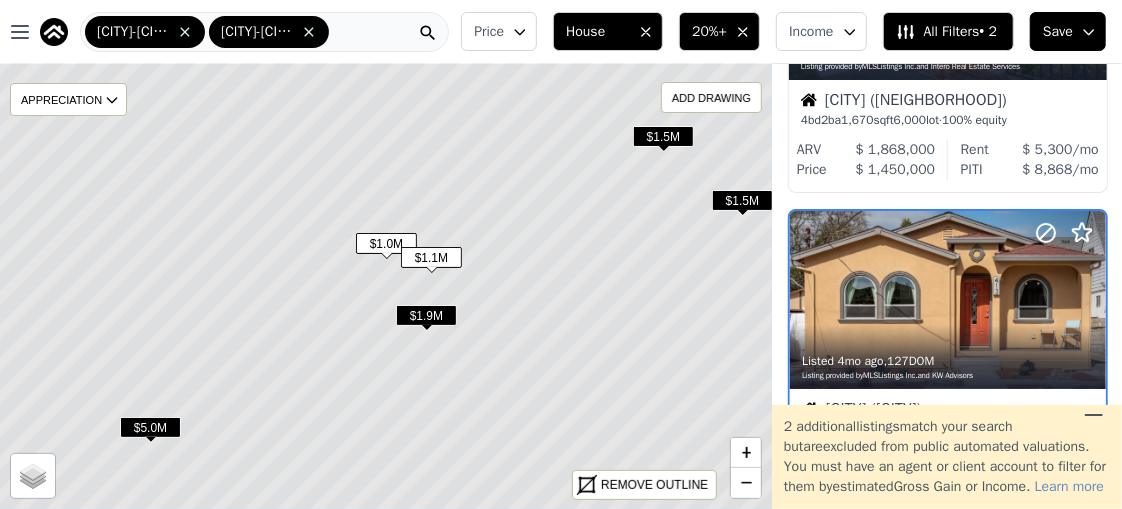 scroll, scrollTop: 356, scrollLeft: 1, axis: both 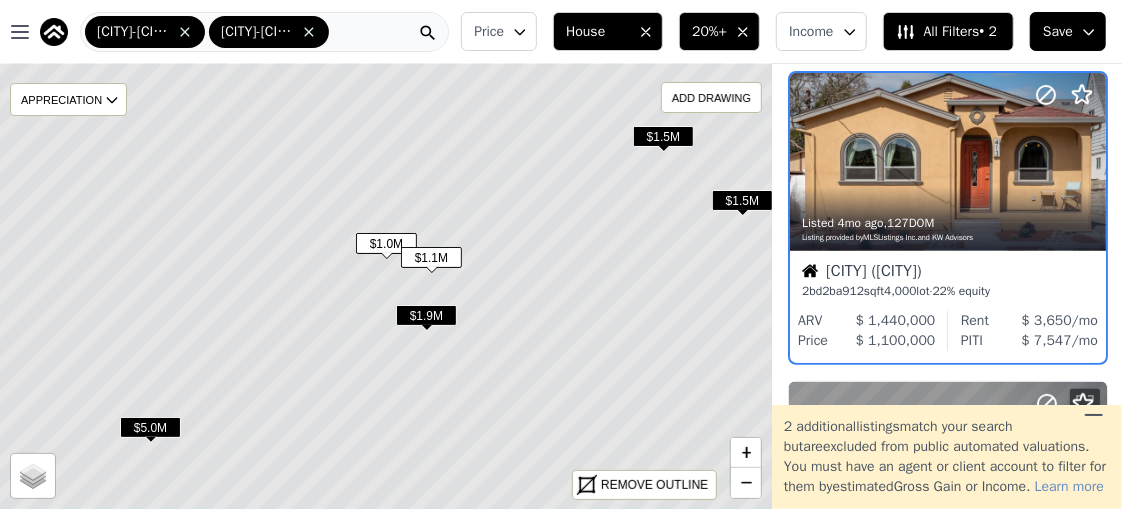 click on "$1.9M" at bounding box center [426, 315] 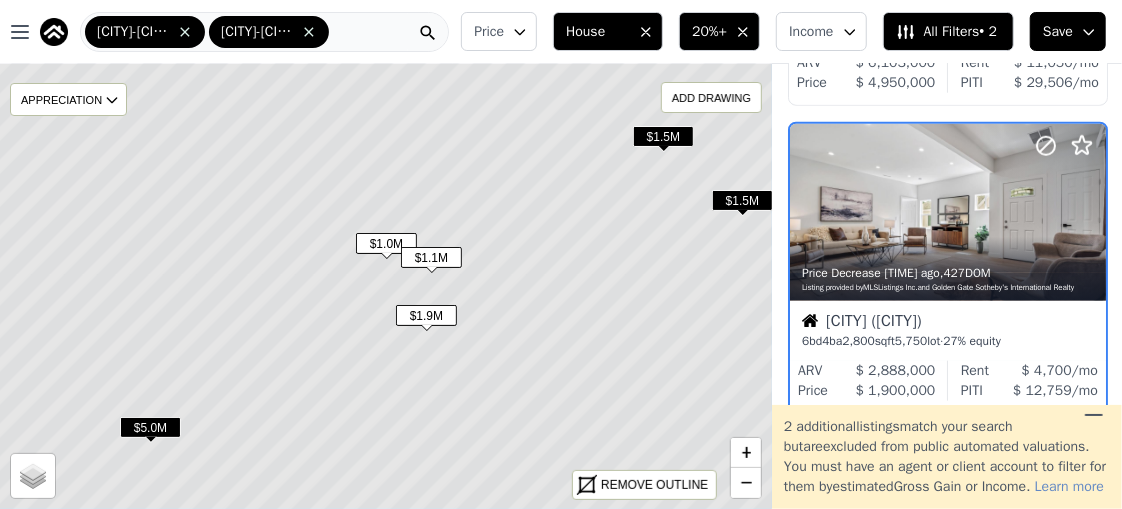scroll, scrollTop: 973, scrollLeft: 1, axis: both 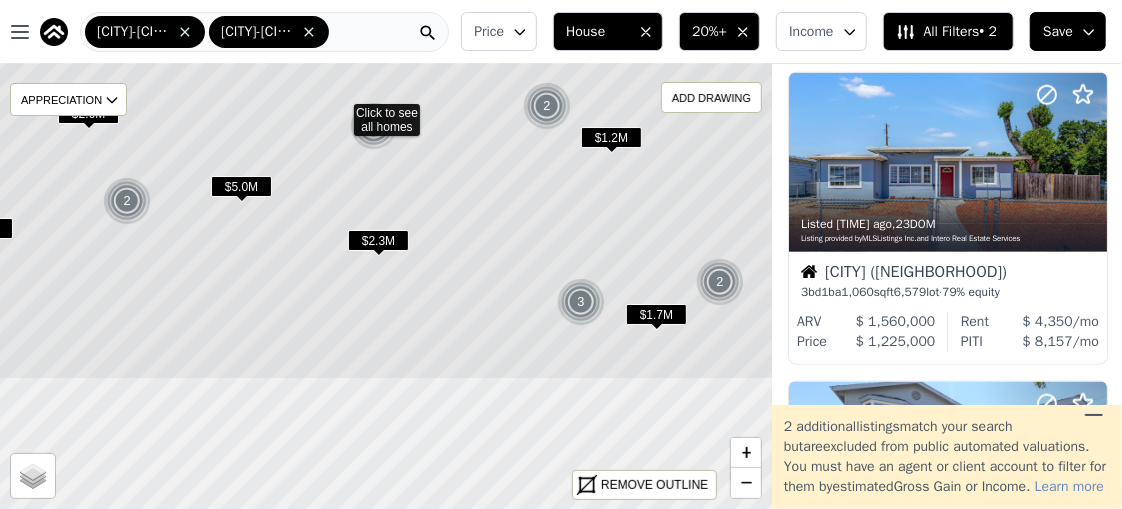 drag, startPoint x: 551, startPoint y: 458, endPoint x: 498, endPoint y: 287, distance: 179.02513 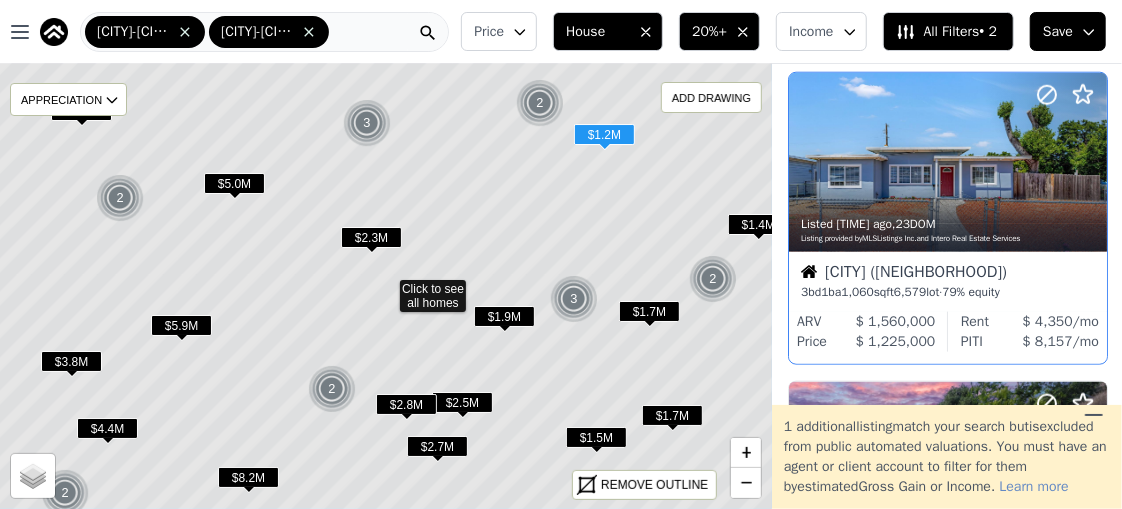 click on "$ 1,560,000" at bounding box center [896, 321] 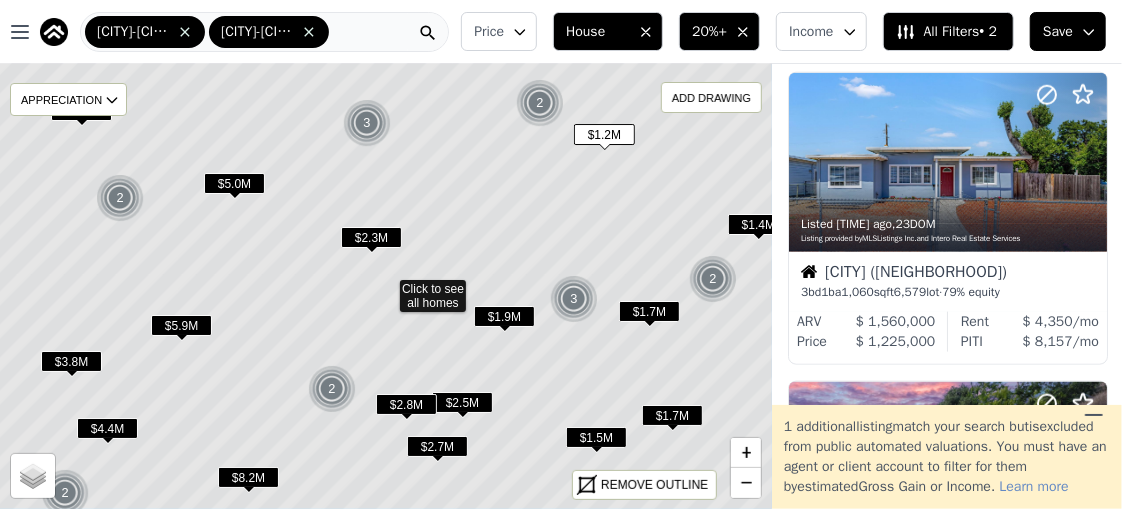 click on "$5.9M" at bounding box center [181, 325] 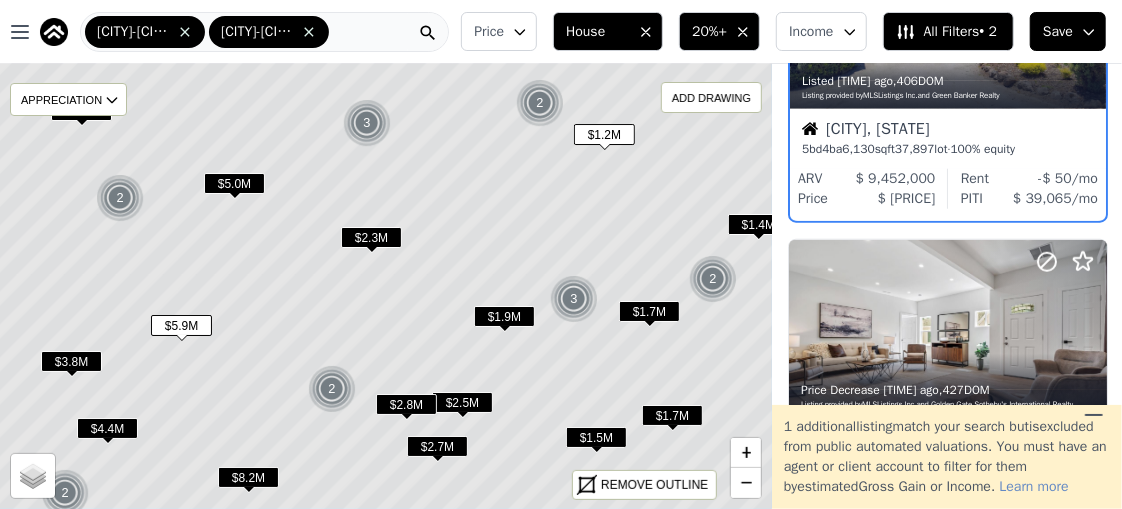 scroll, scrollTop: 665, scrollLeft: 1, axis: both 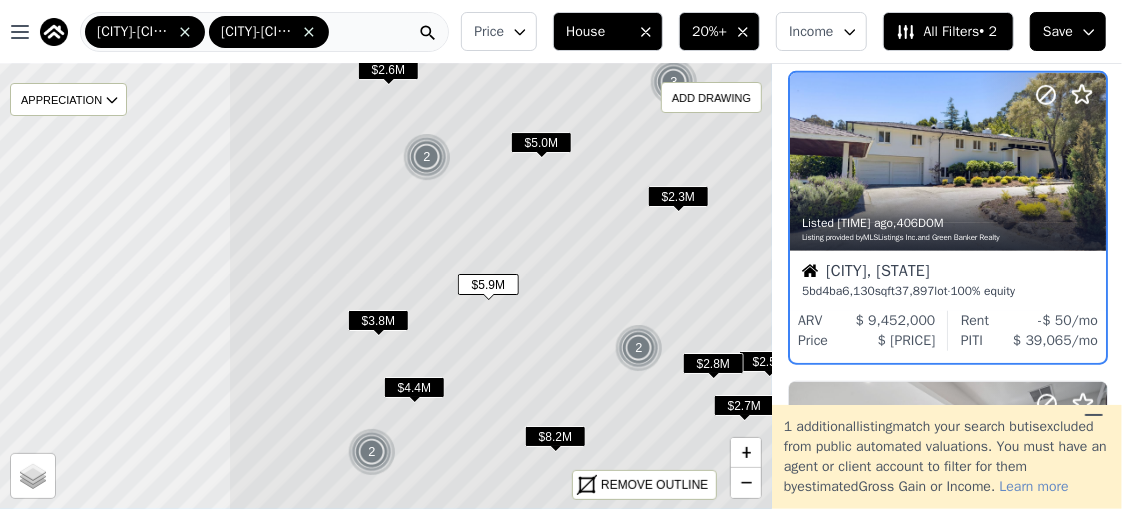 drag, startPoint x: 368, startPoint y: 309, endPoint x: 675, endPoint y: 268, distance: 309.72568 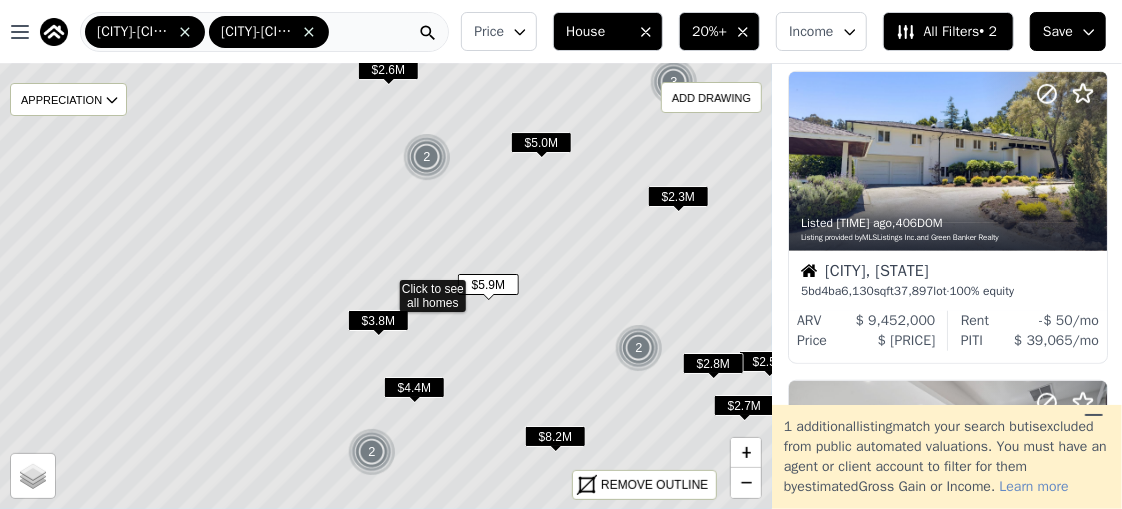 scroll, scrollTop: 47, scrollLeft: 1, axis: both 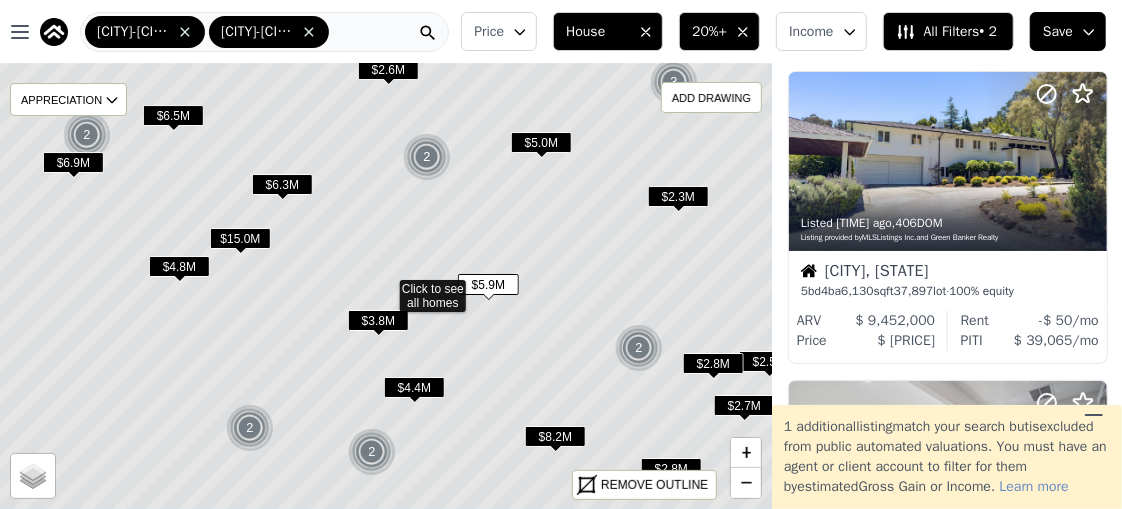 click on "$15.0M" at bounding box center (240, 238) 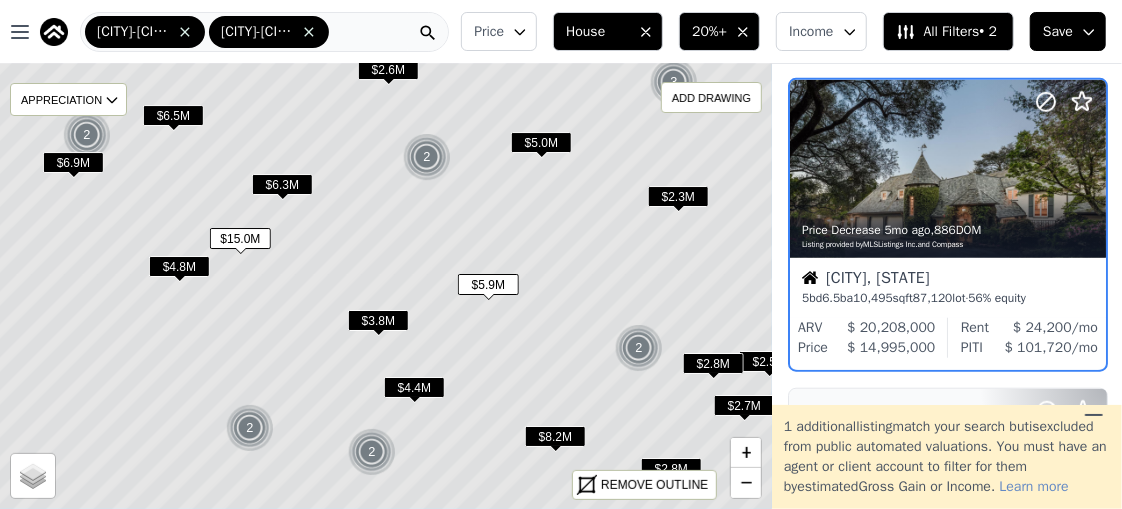 scroll, scrollTop: 665, scrollLeft: 1, axis: both 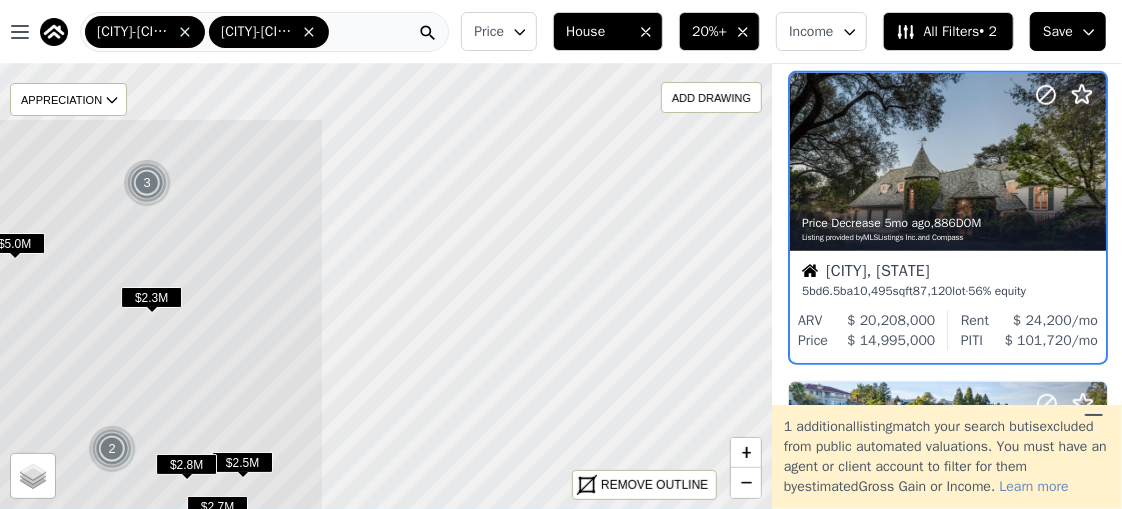 drag, startPoint x: 608, startPoint y: 240, endPoint x: 81, endPoint y: 341, distance: 536.59106 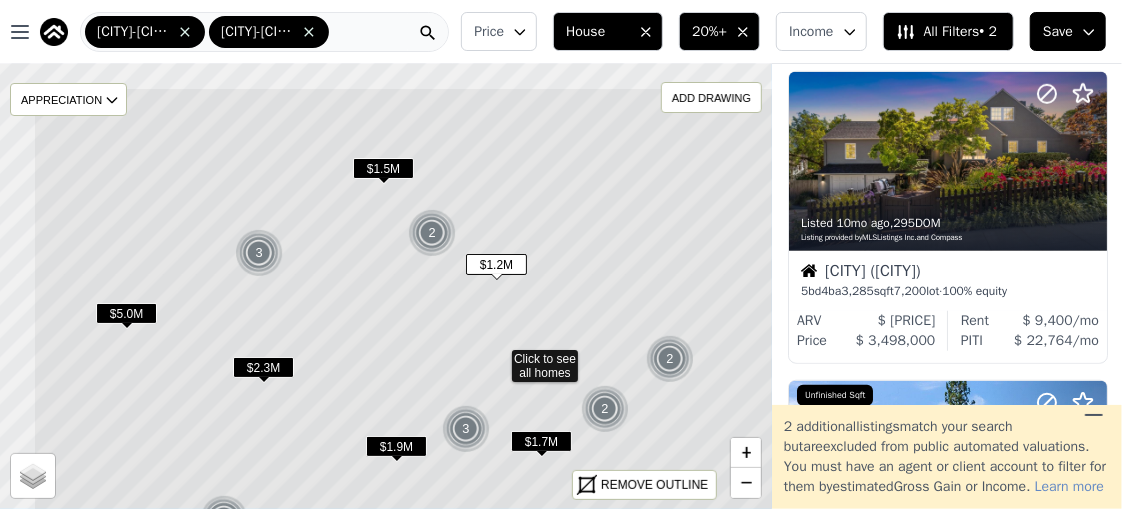click 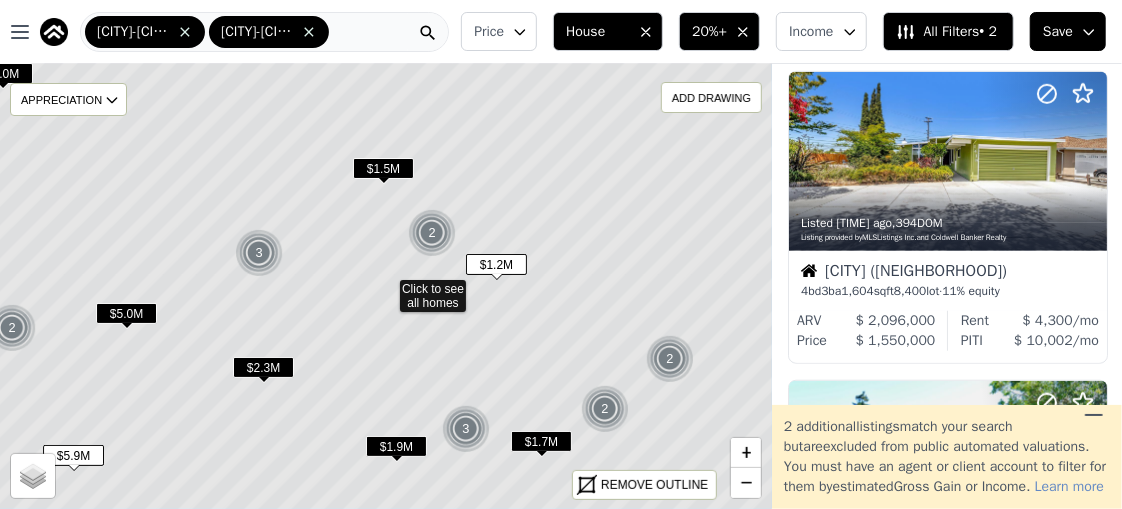 click on "$1.2M" at bounding box center (496, 264) 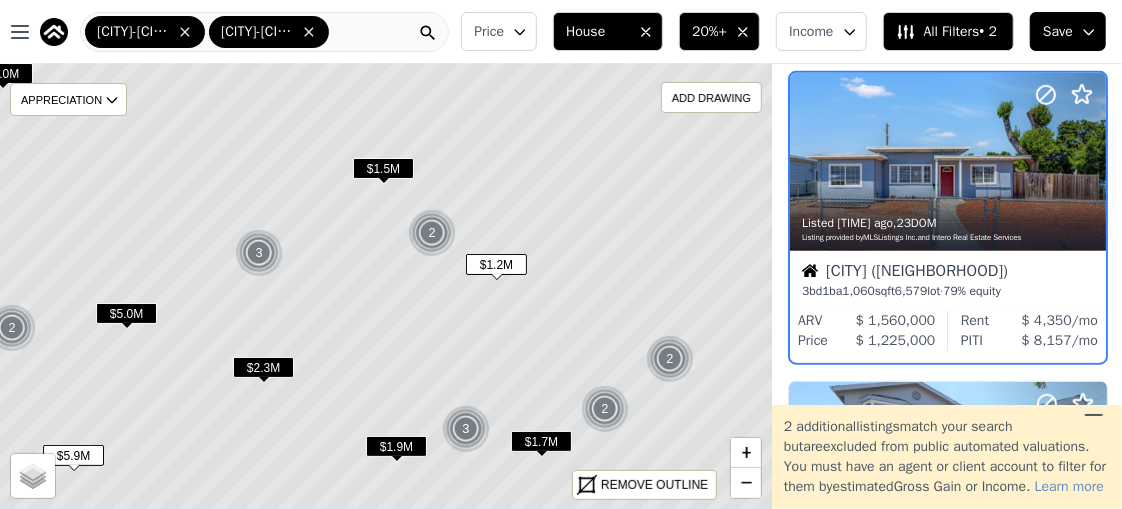 click on "2" at bounding box center (432, 233) 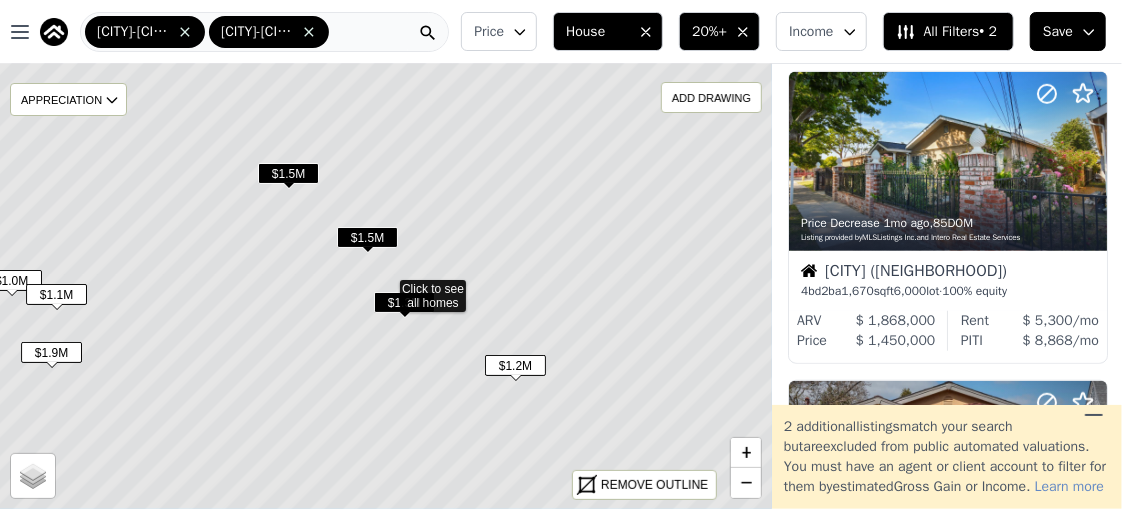 click 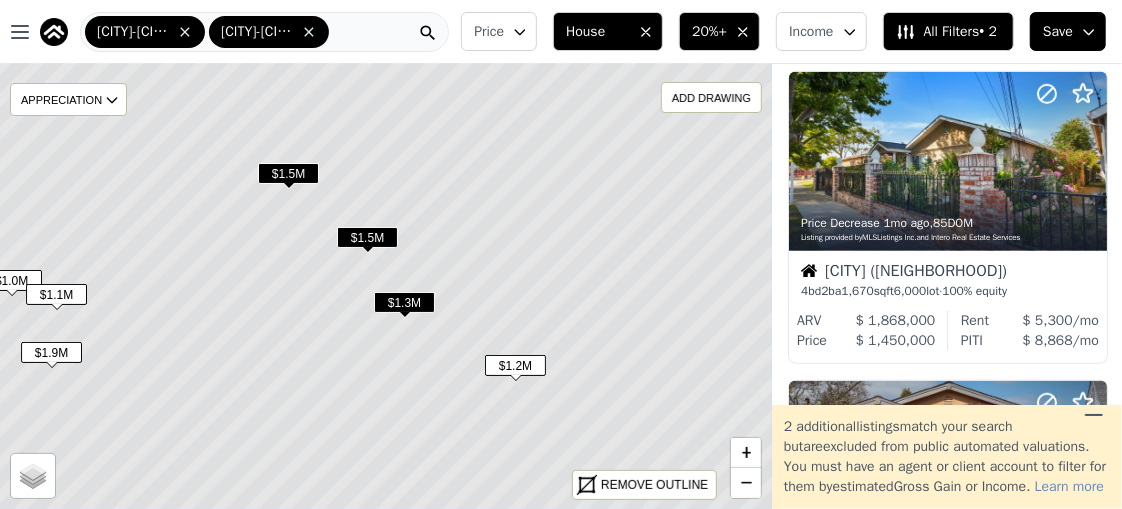 click 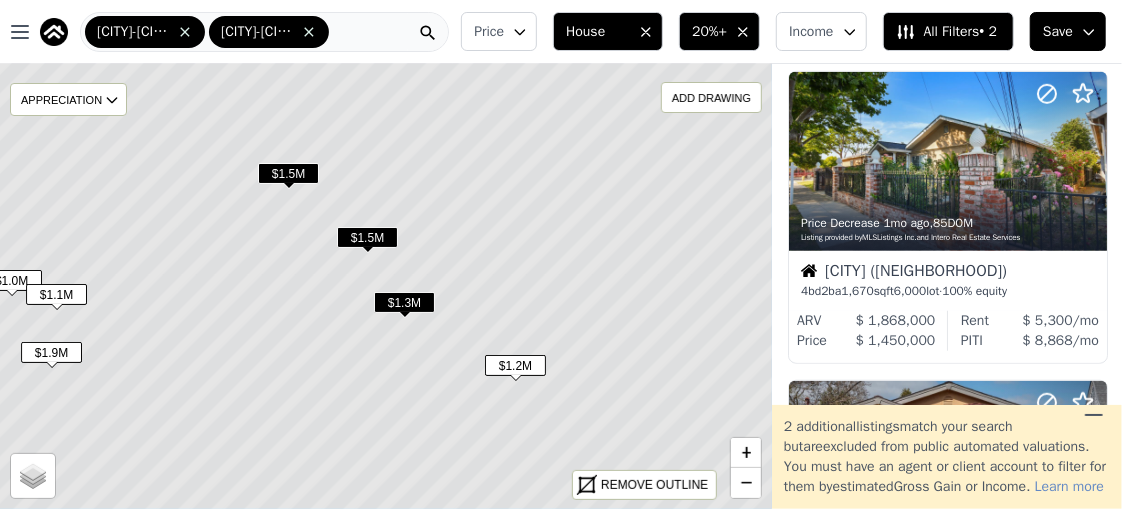 click 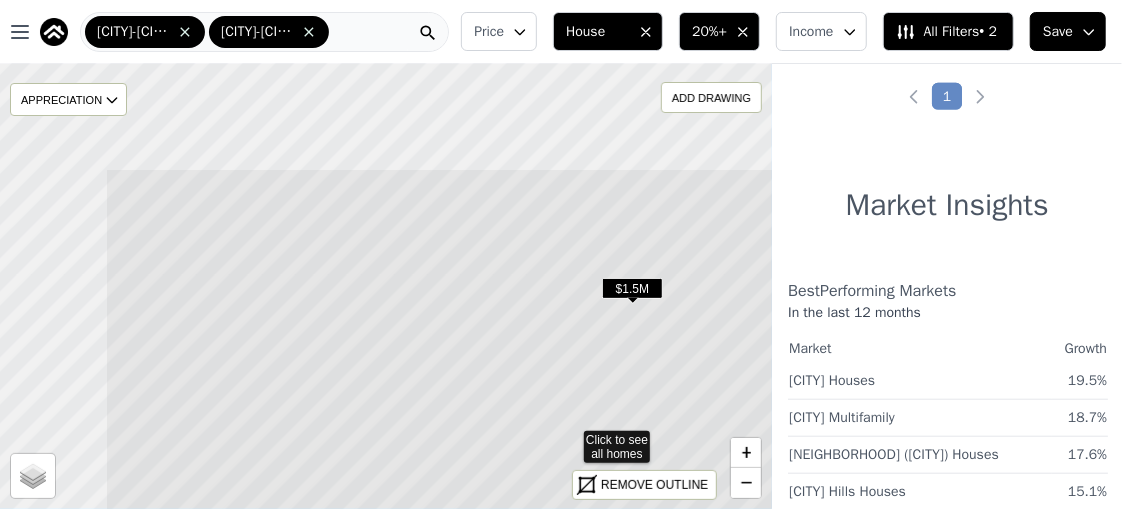 drag, startPoint x: 294, startPoint y: 227, endPoint x: 478, endPoint y: 378, distance: 238.02731 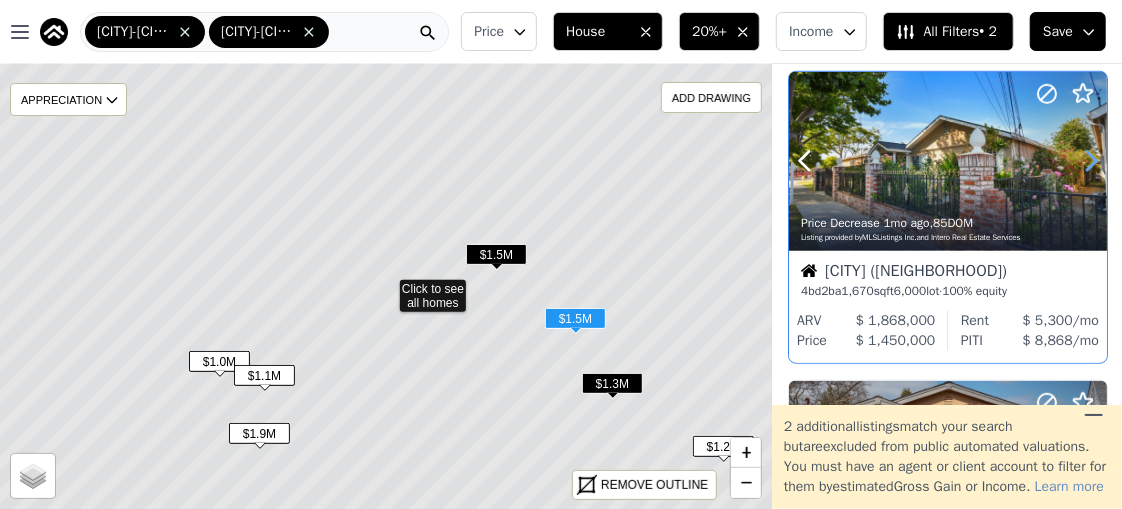 click 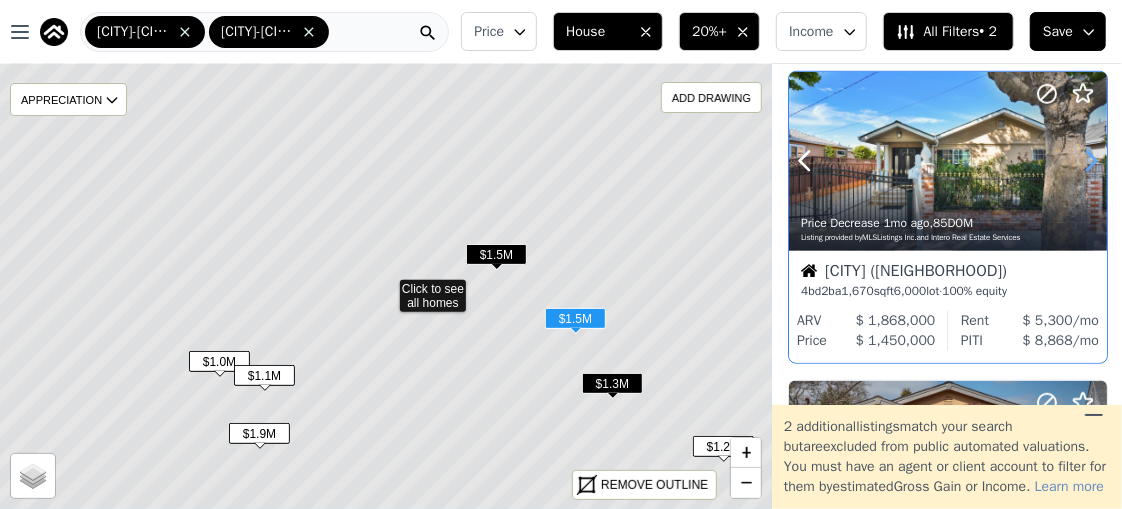 click 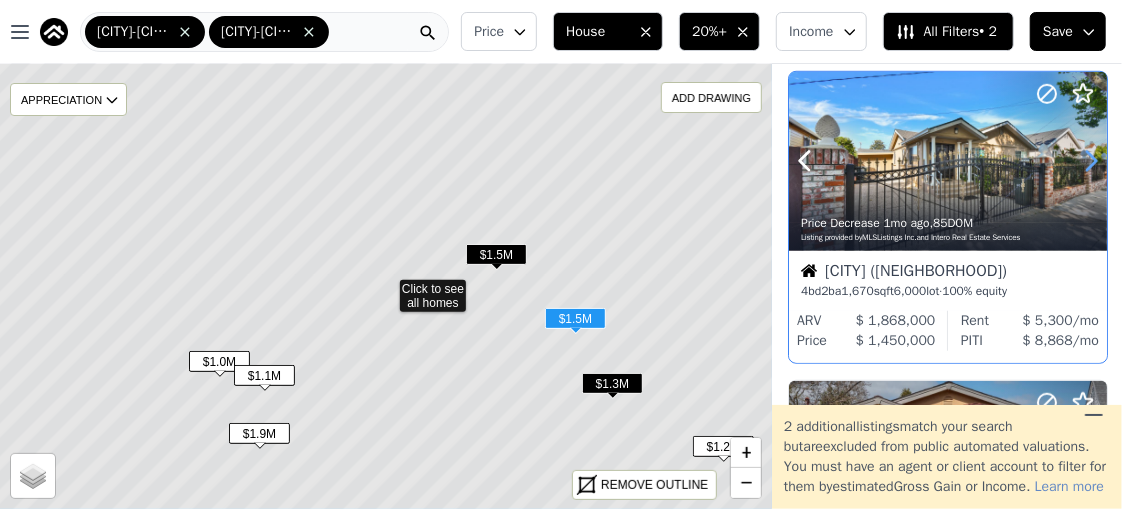 click 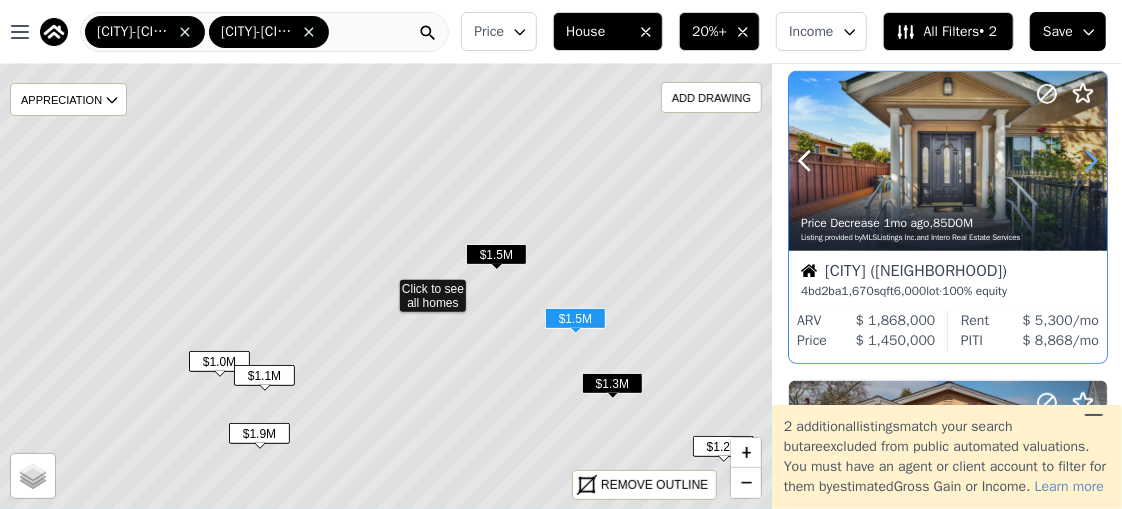 click 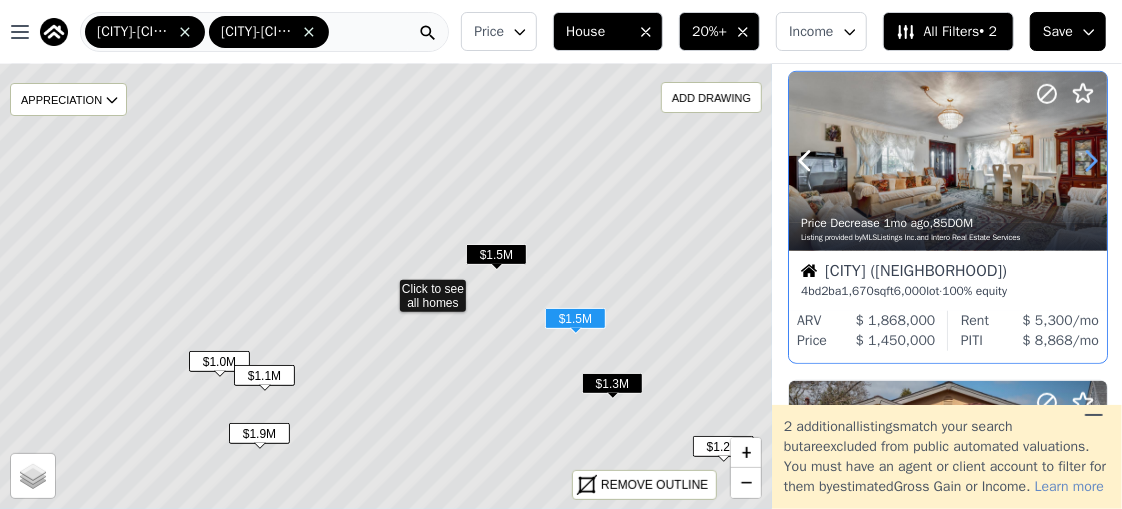 click 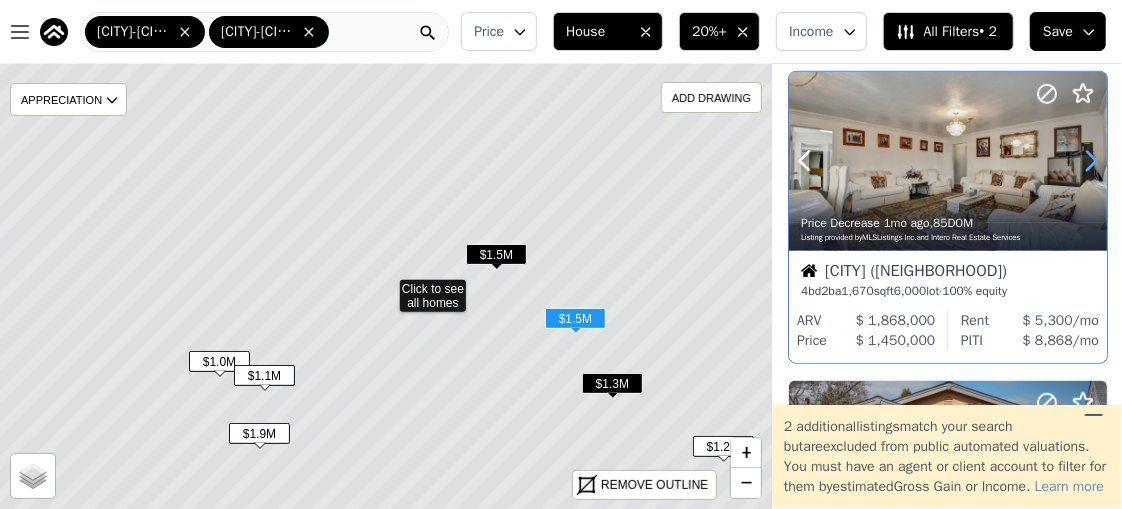 click 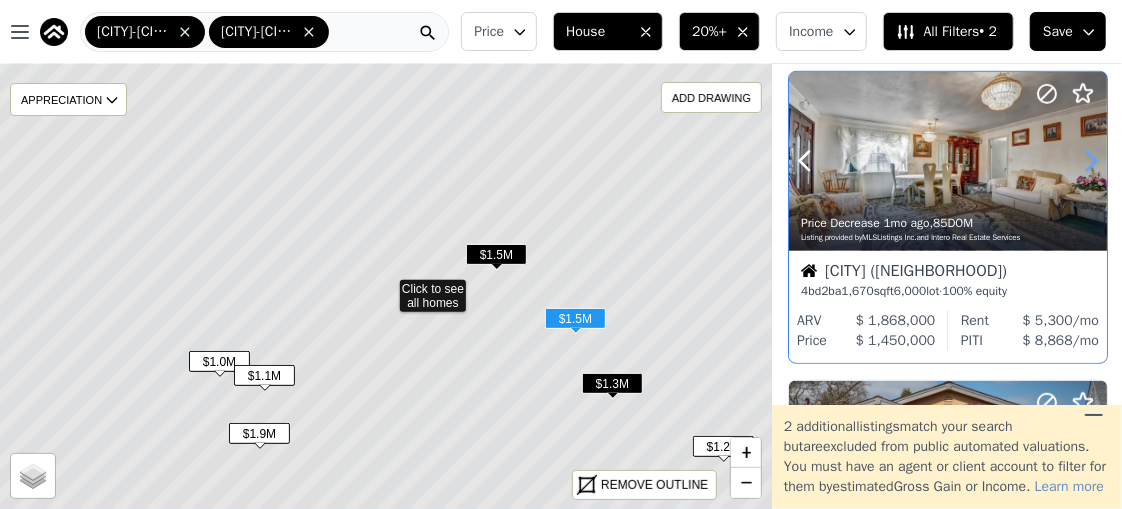click 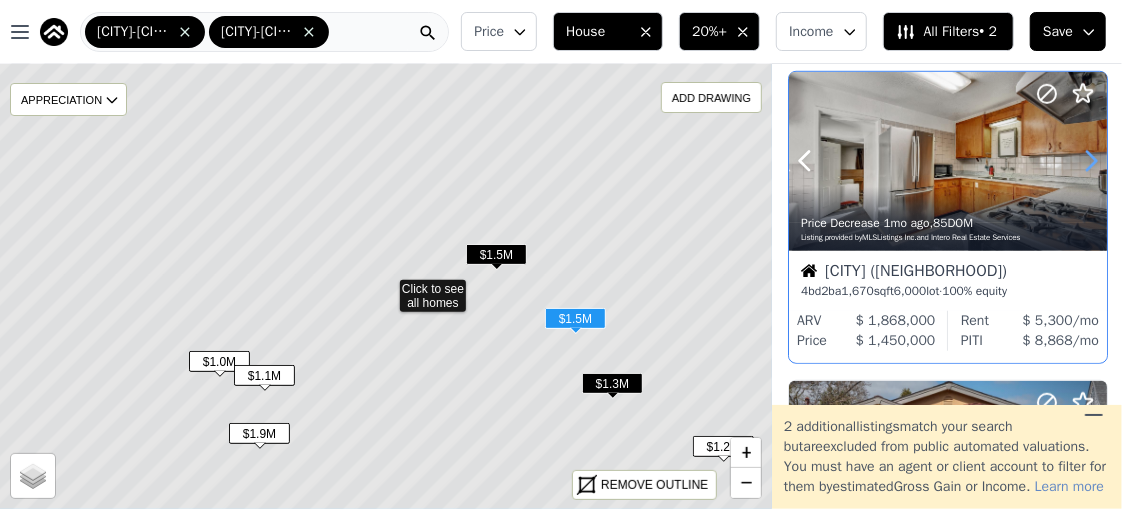 click 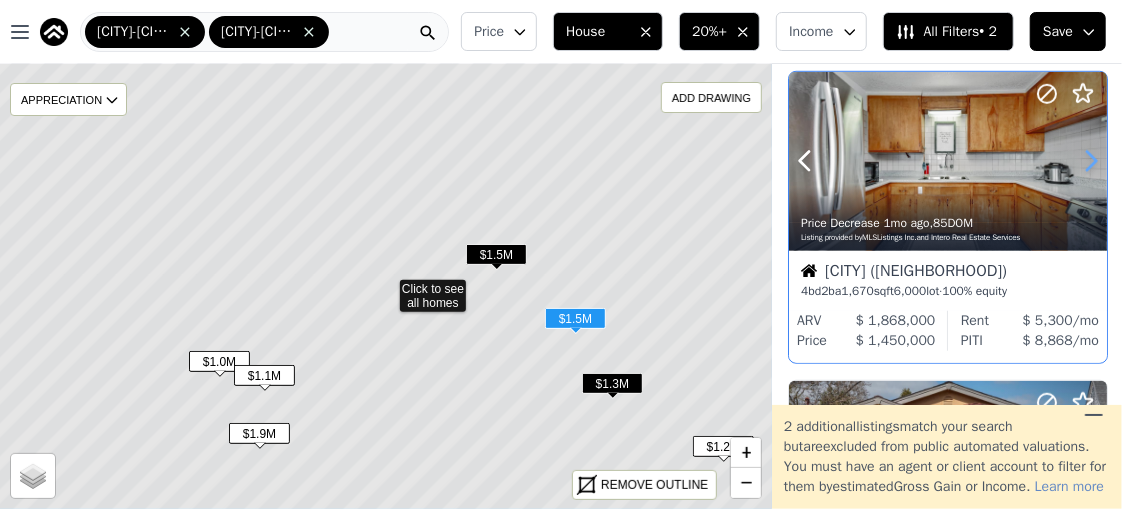 click 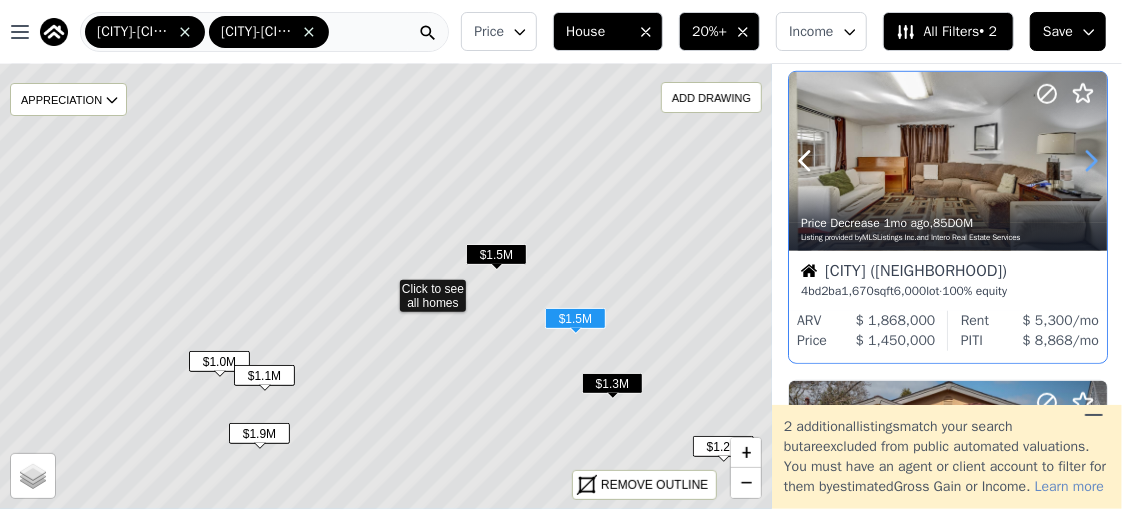 click 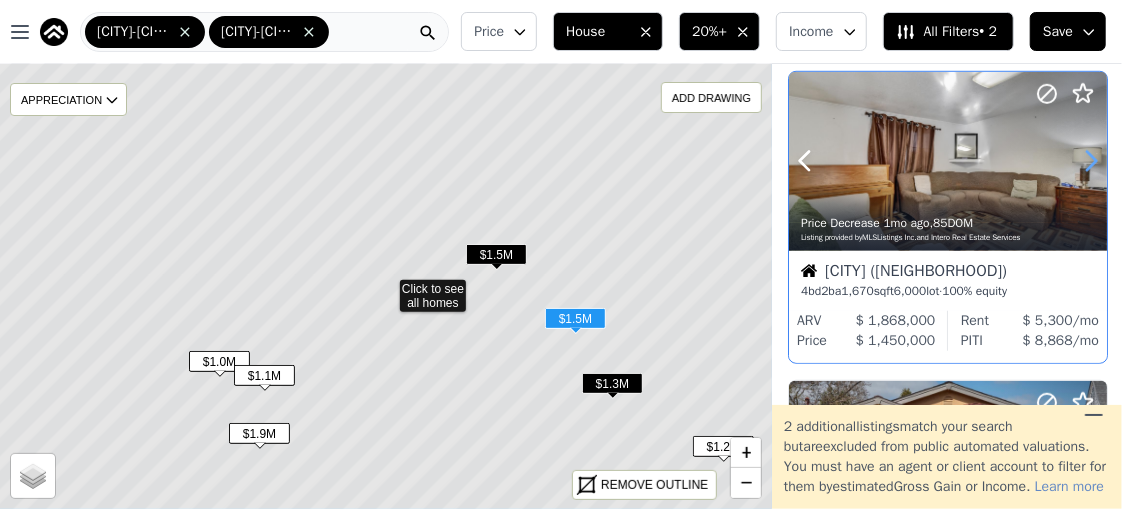 click 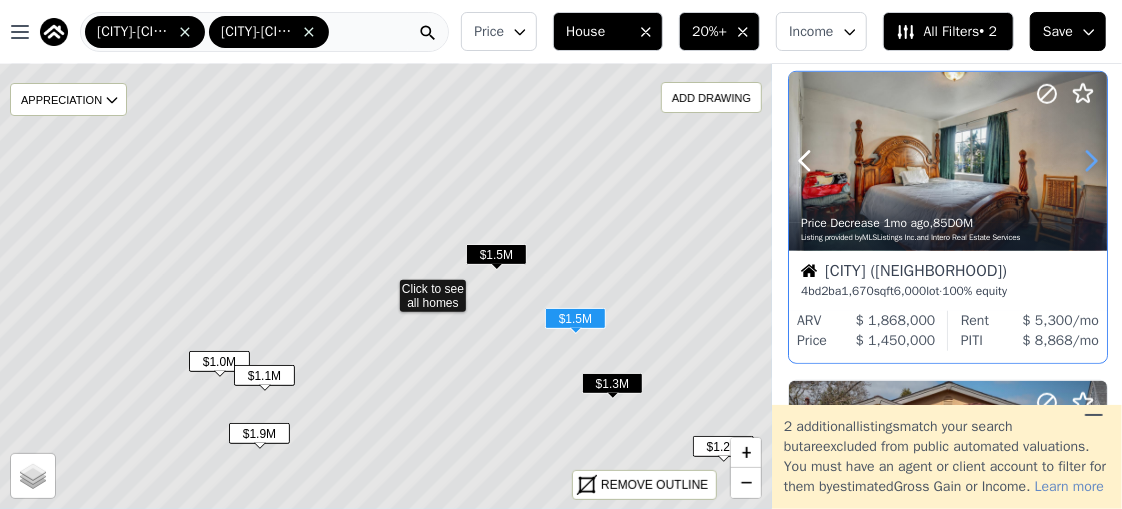 click 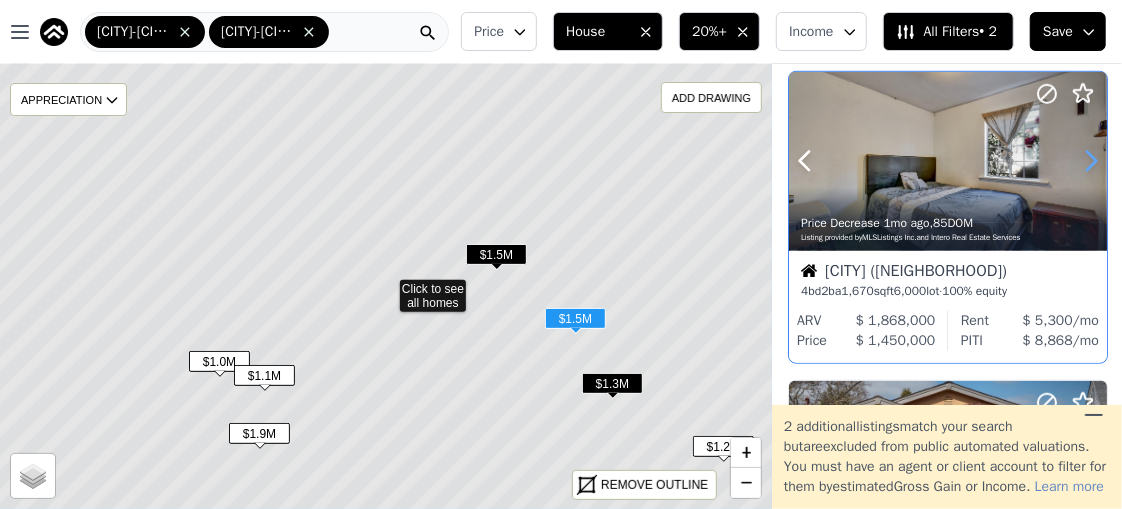 click 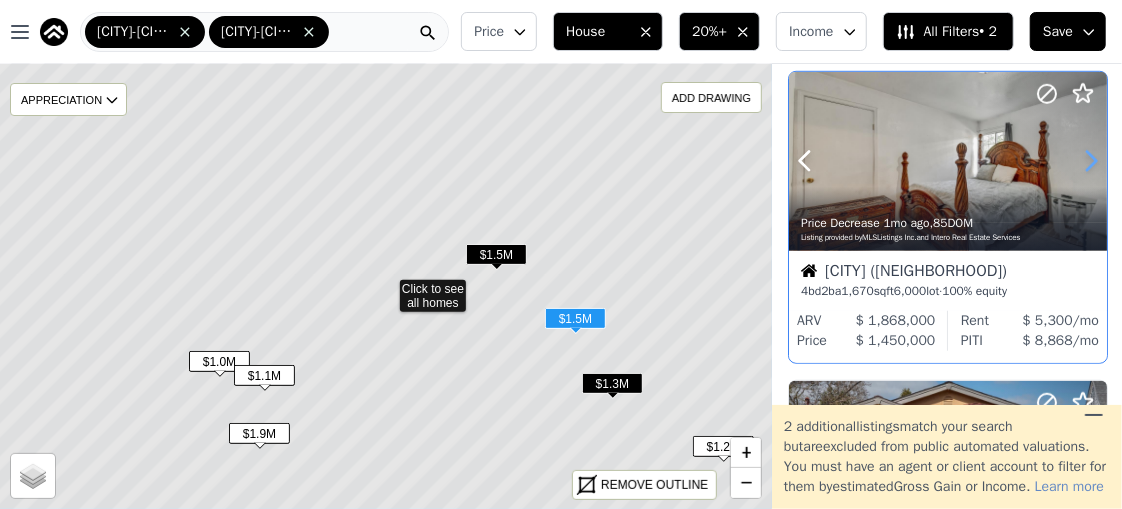 click 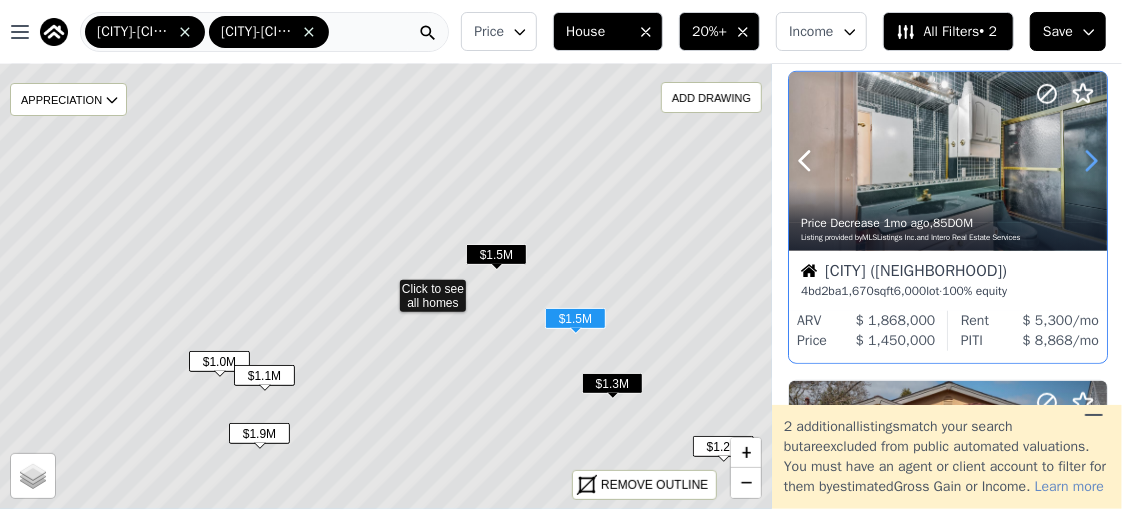 click 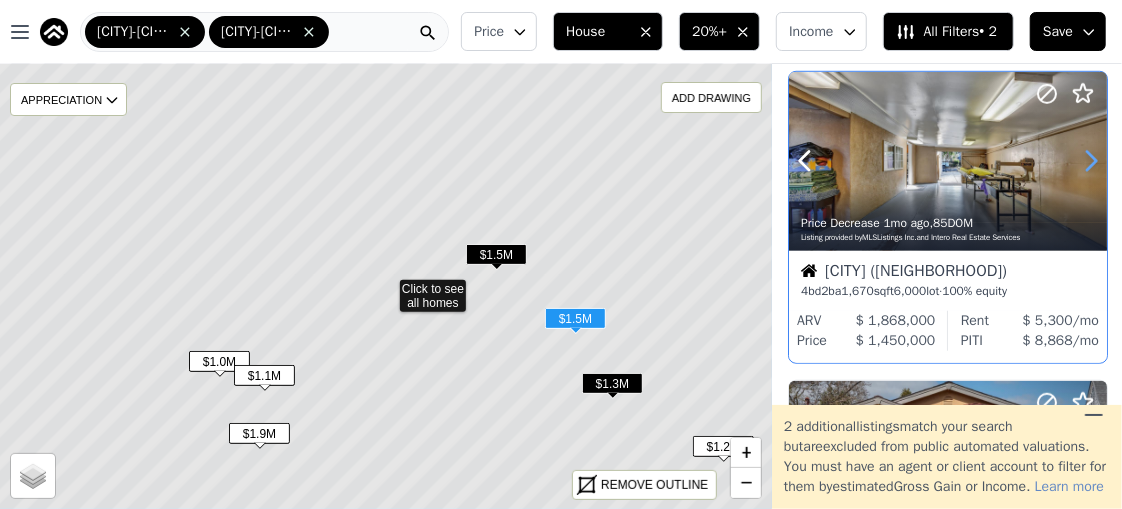 click 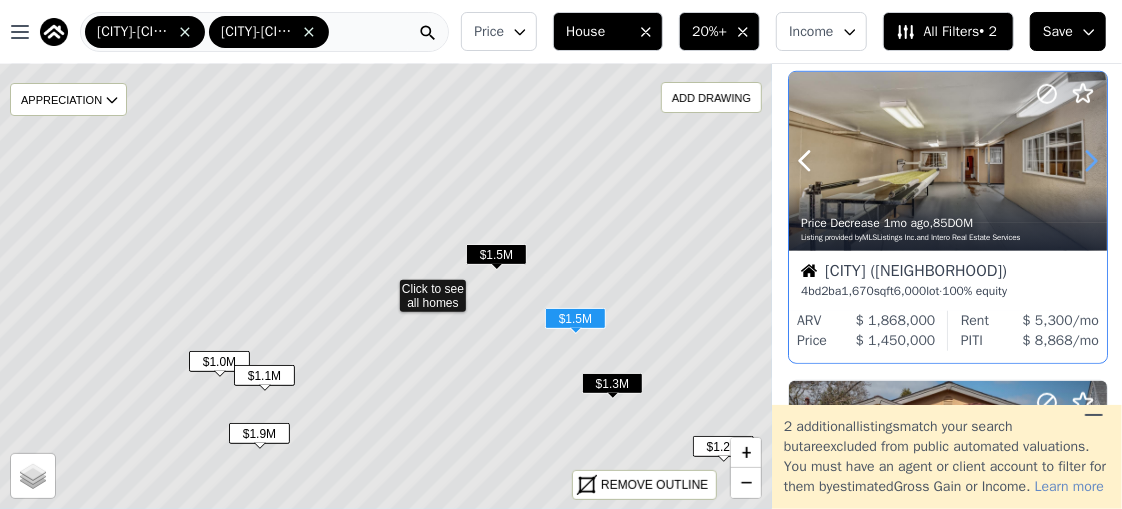 click 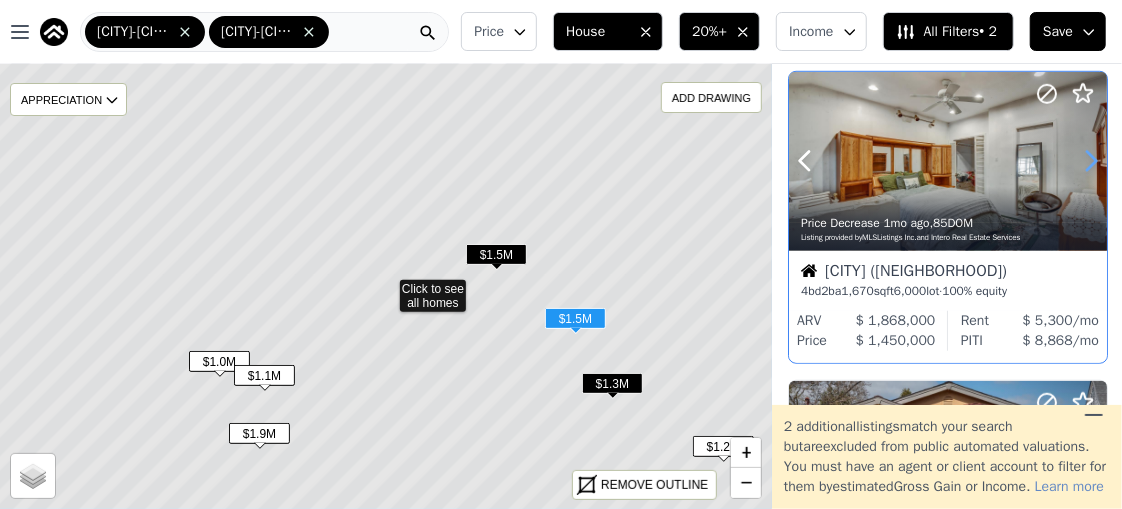 click 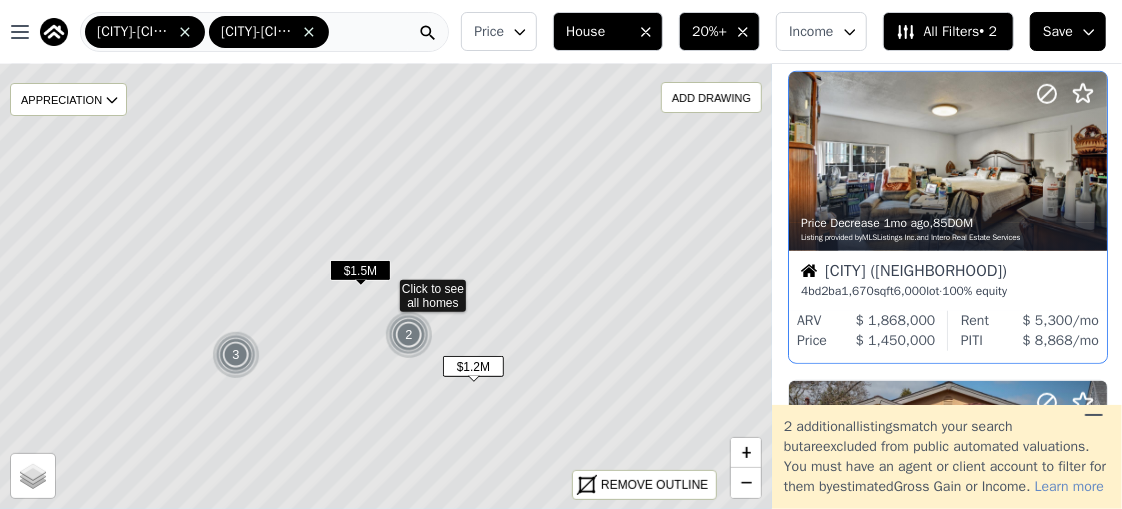 scroll, scrollTop: 1281, scrollLeft: 1, axis: both 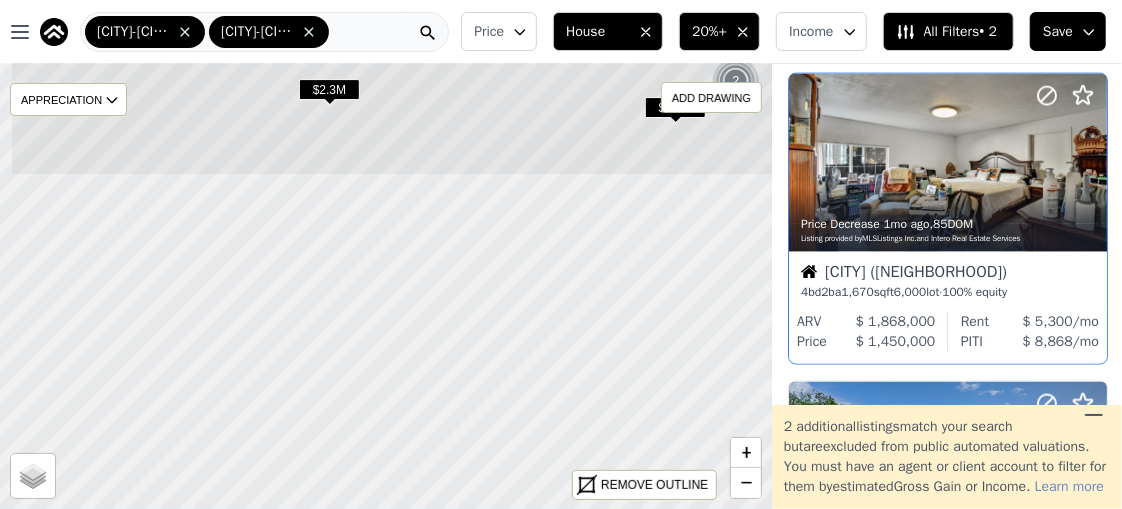 click 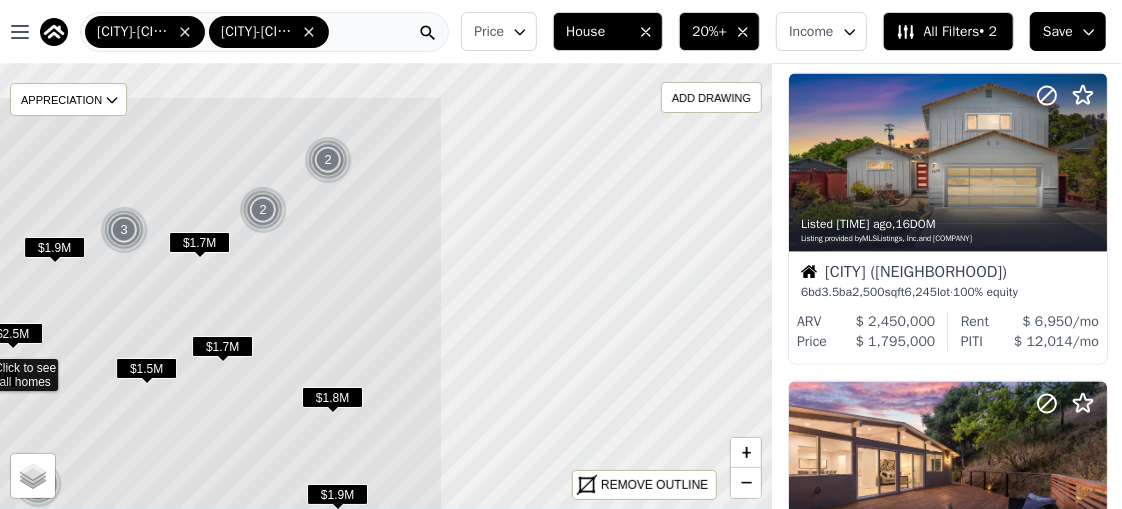 click 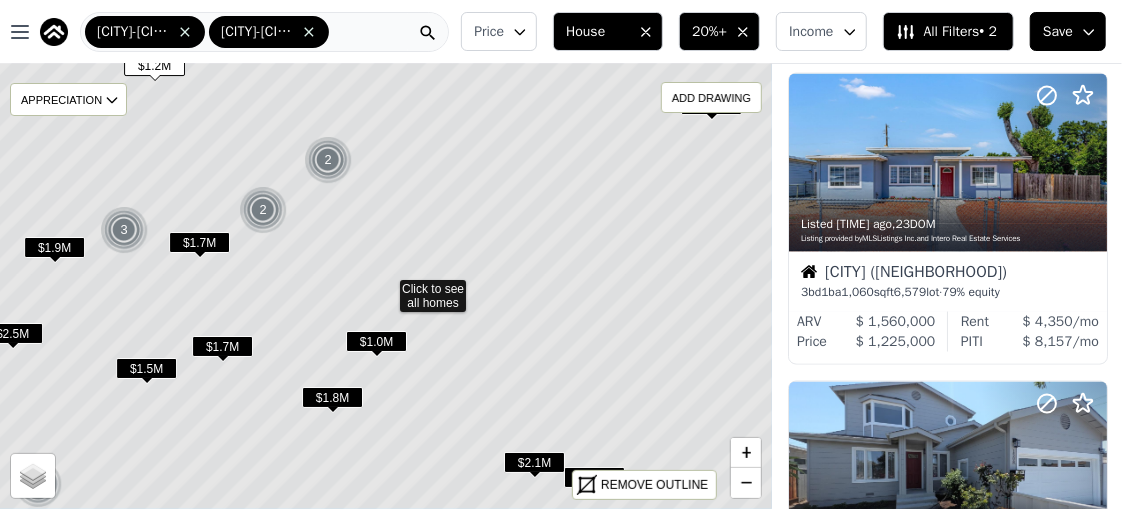 click on "2" at bounding box center [328, 160] 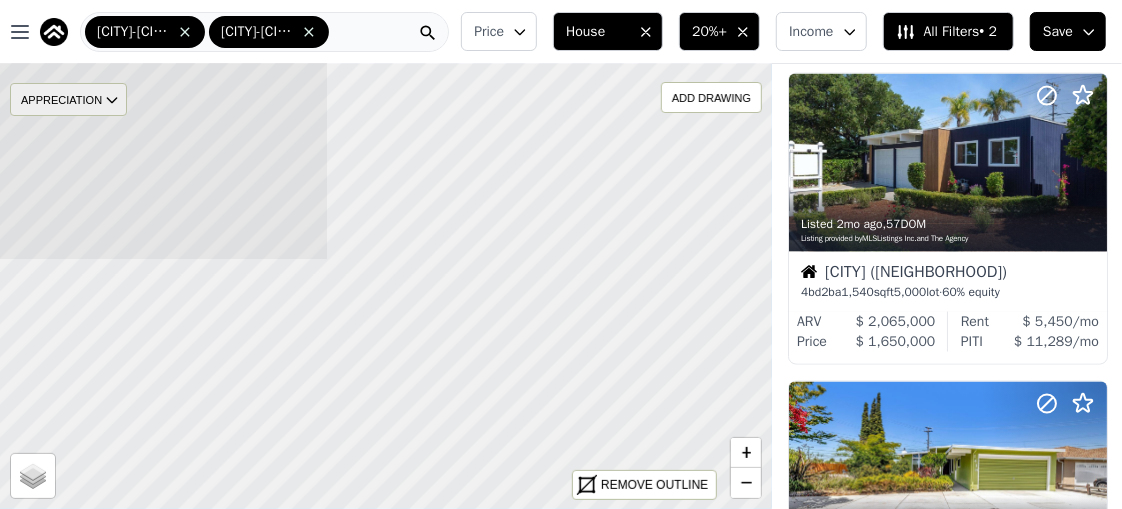 drag, startPoint x: 552, startPoint y: 403, endPoint x: 30, endPoint y: 109, distance: 599.0993 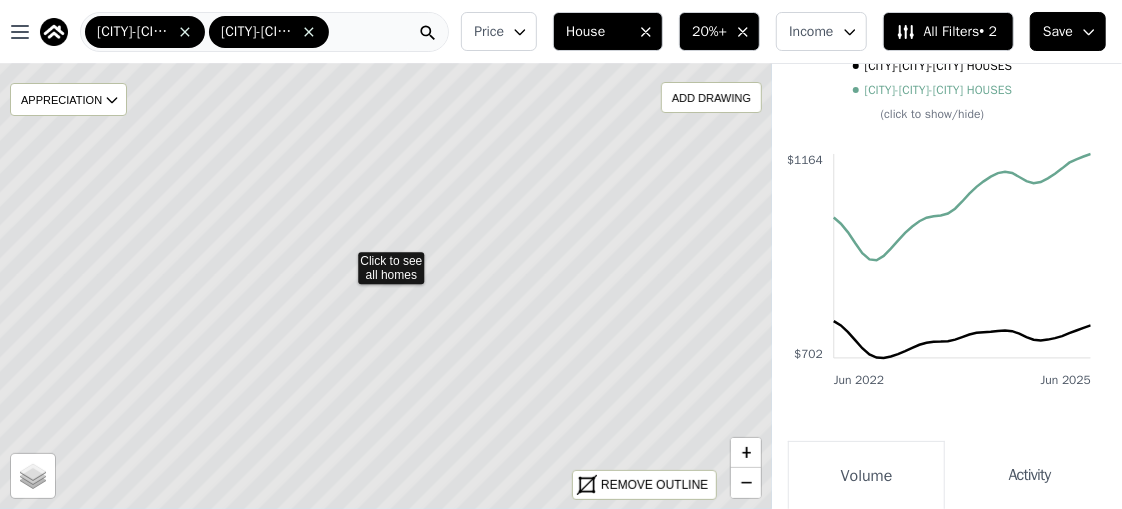 drag, startPoint x: 605, startPoint y: 362, endPoint x: 575, endPoint y: 332, distance: 42.426407 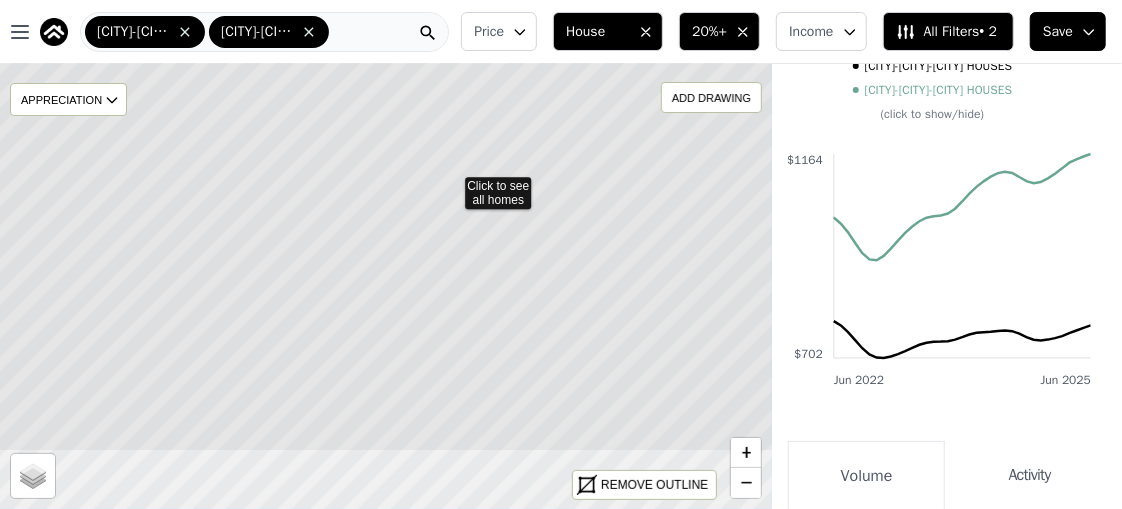 drag, startPoint x: 437, startPoint y: 376, endPoint x: 501, endPoint y: 283, distance: 112.89375 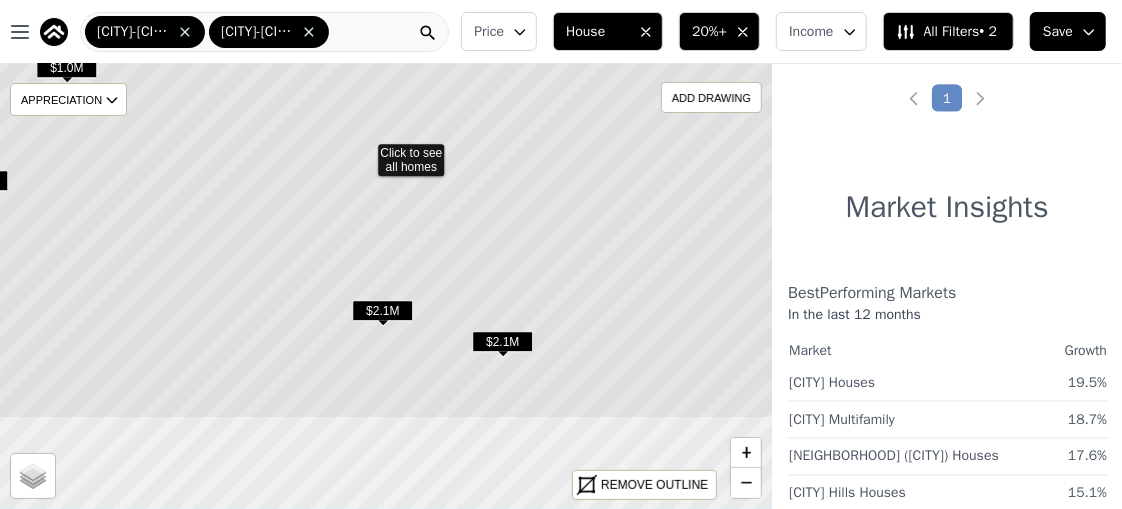 drag, startPoint x: 423, startPoint y: 174, endPoint x: 401, endPoint y: 38, distance: 137.76791 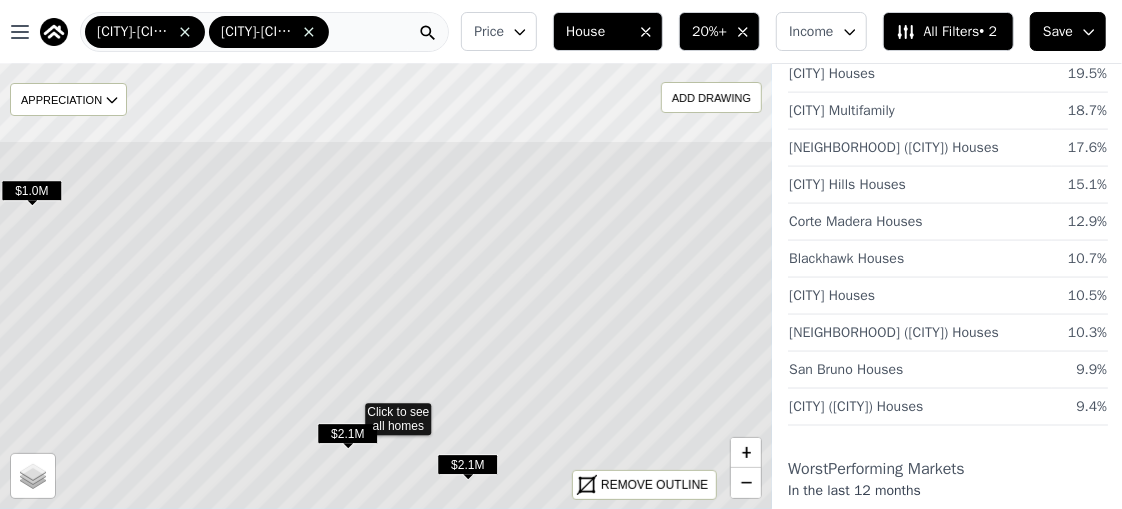 click on "Open main menu     [CITY]-[CITY]-[CITY] Price House 20%+ Income Equity NEW Assumable Loan(s) NEW All Filters  • 2 Save
$1.0M
$2.1M
$2.1M
Click to see all homes APPRECIATION
None 3M 1Y 3Y ADD DRAWING REMOVE ALL DRAWINGS  Street  Satellite
REMOVE OUTLINE
+ − 3   out of   13338  listings  match your filters Table Grid Listed   2d ago ,  1  DOM Listing provided by  MLSListings, Inc.  and RE/MAX Gold Redwood Shores. [CITY], CA 4 bd  2.5 ba  1,970 sqft  6,586 lot  ·  100%   equity ARV $ 2,762,000 Price $ 2,099,000 Rent $ 5,800 /mo PITI $ 12,468 /mo Listed   1y ago ,  388  DOM Listing provided by  MLSListings Inc.  and RE/MAX Santa Clara Valley [CITY] ([CITY]) 3 bd  2 ba  1,300 sqft  8,346 lot  ·  26%   equity ARV Price" at bounding box center (561, 254) 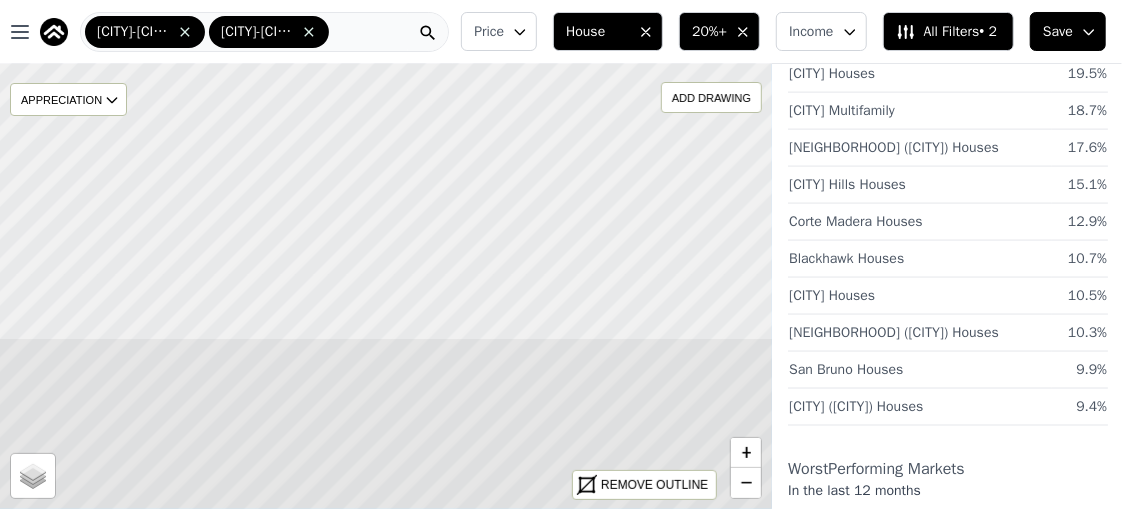 drag, startPoint x: 345, startPoint y: 223, endPoint x: 282, endPoint y: 543, distance: 326.1426 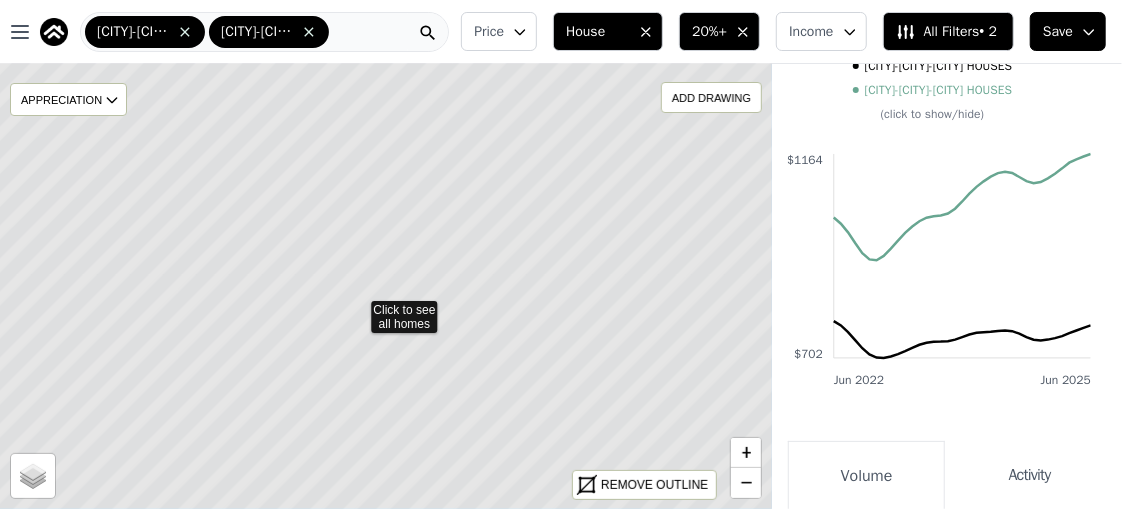 drag, startPoint x: 496, startPoint y: 160, endPoint x: 467, endPoint y: 181, distance: 35.805027 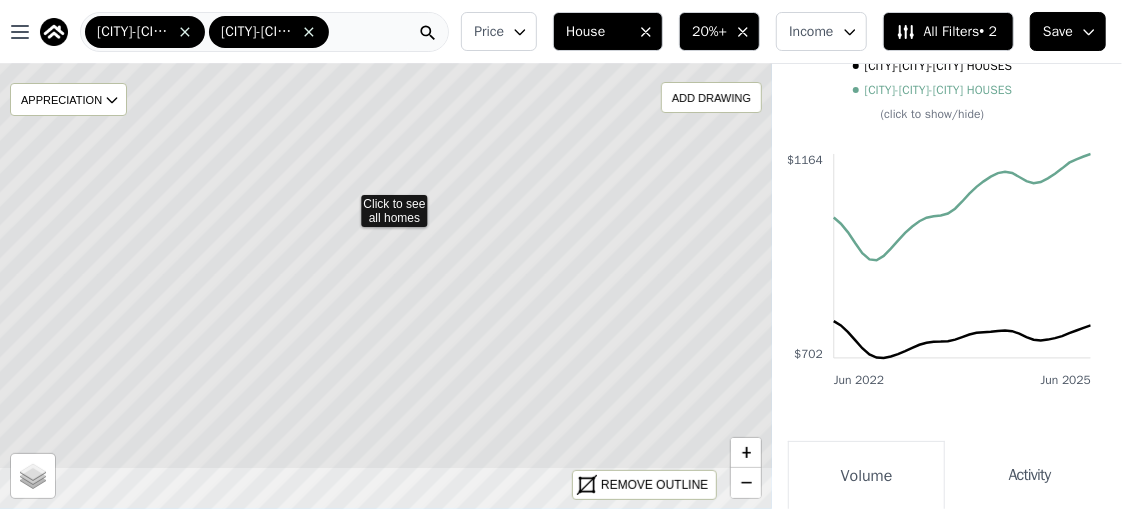 drag, startPoint x: 545, startPoint y: 414, endPoint x: 506, endPoint y: 329, distance: 93.52005 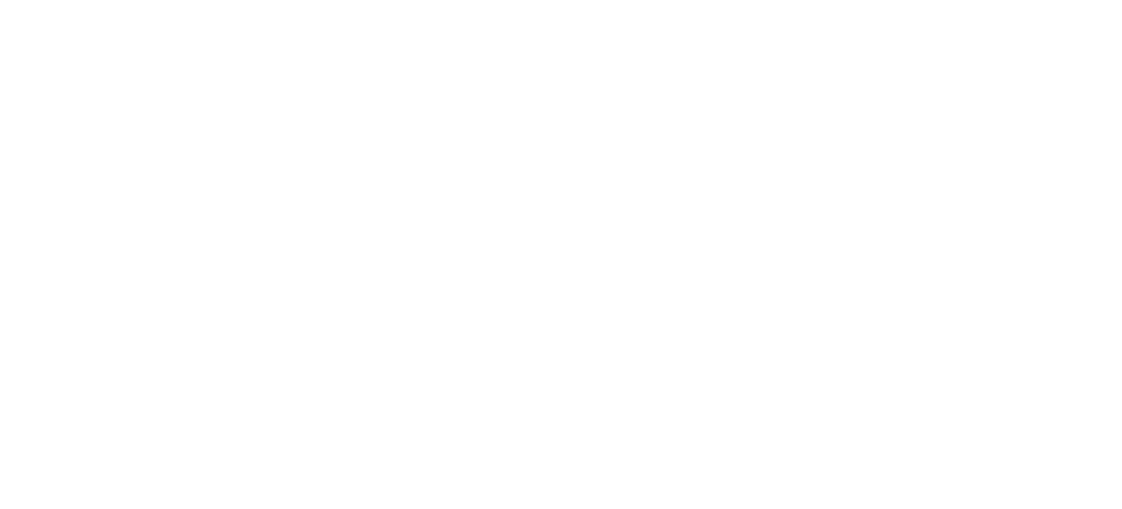 scroll, scrollTop: 0, scrollLeft: 0, axis: both 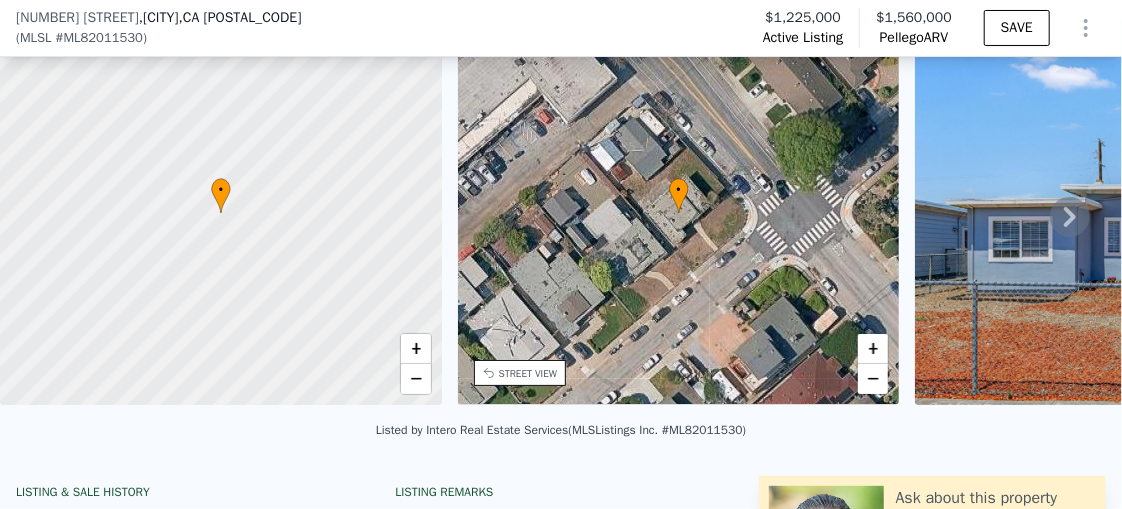 click 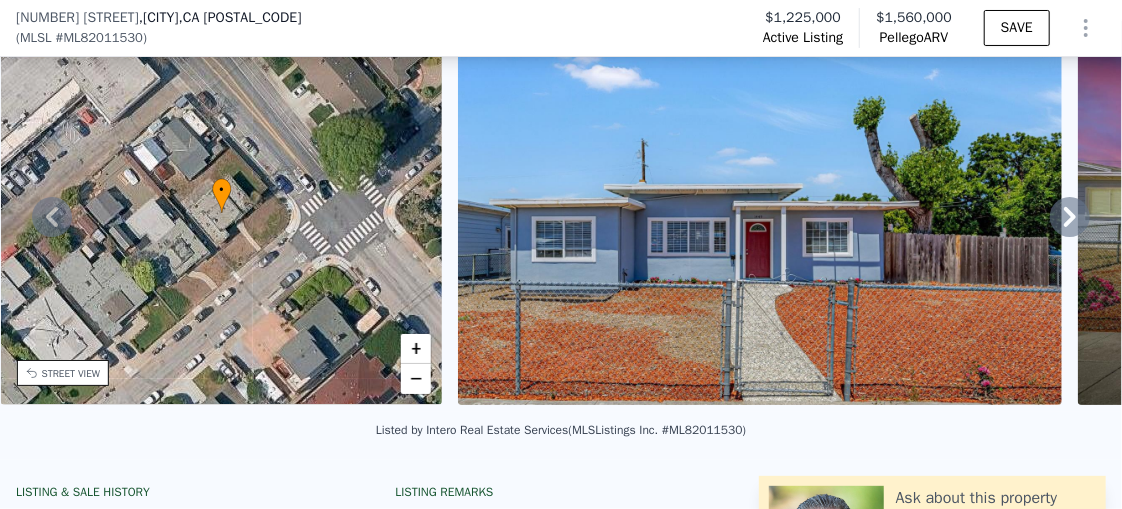 click 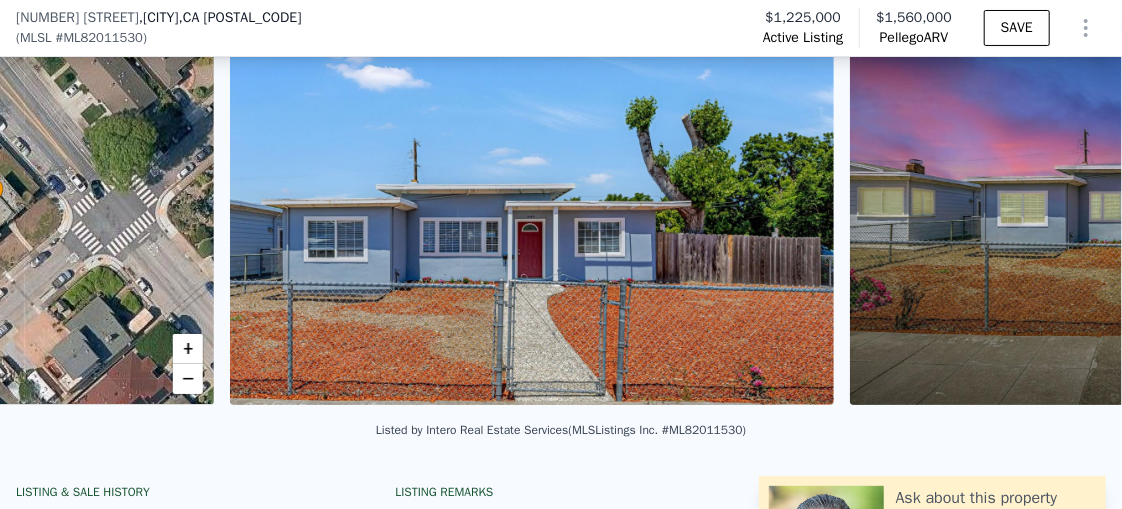 scroll, scrollTop: 0, scrollLeft: 915, axis: horizontal 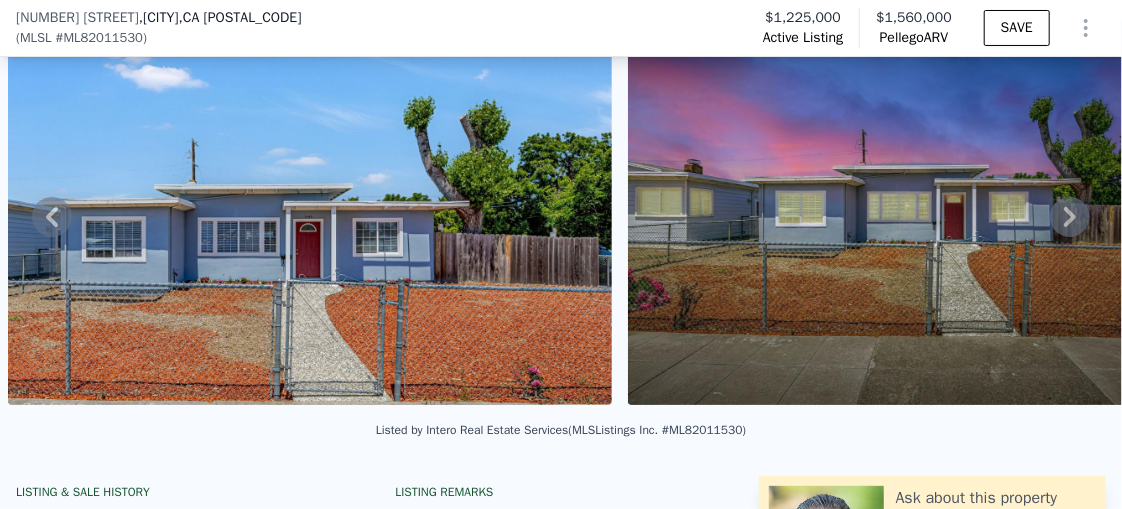 click 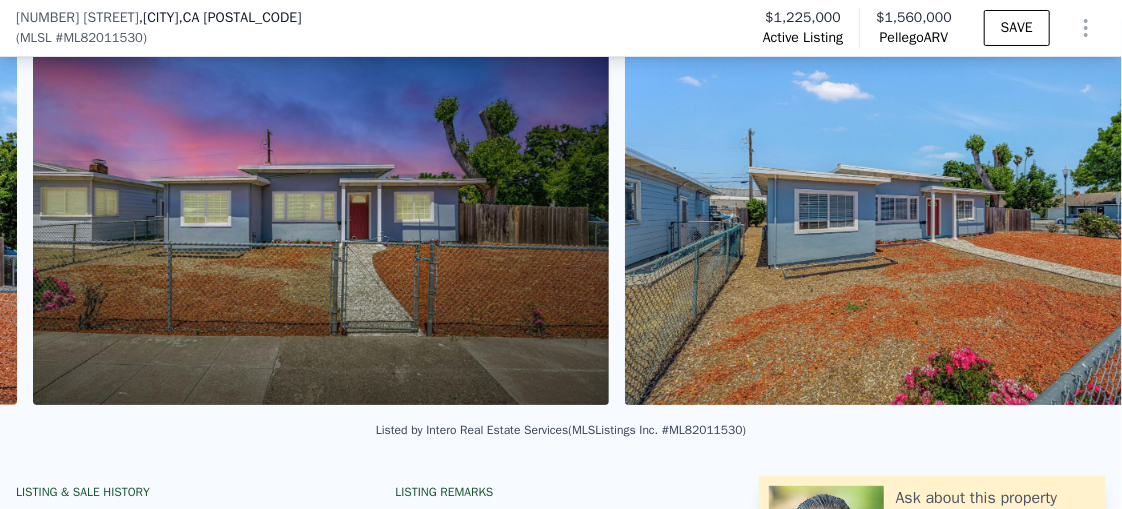 scroll, scrollTop: 0, scrollLeft: 1534, axis: horizontal 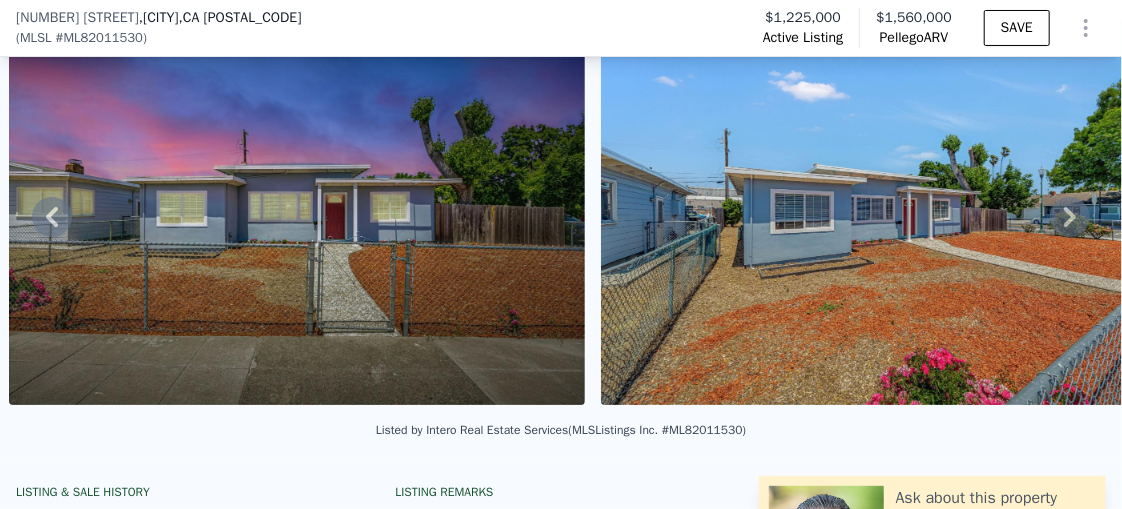 click 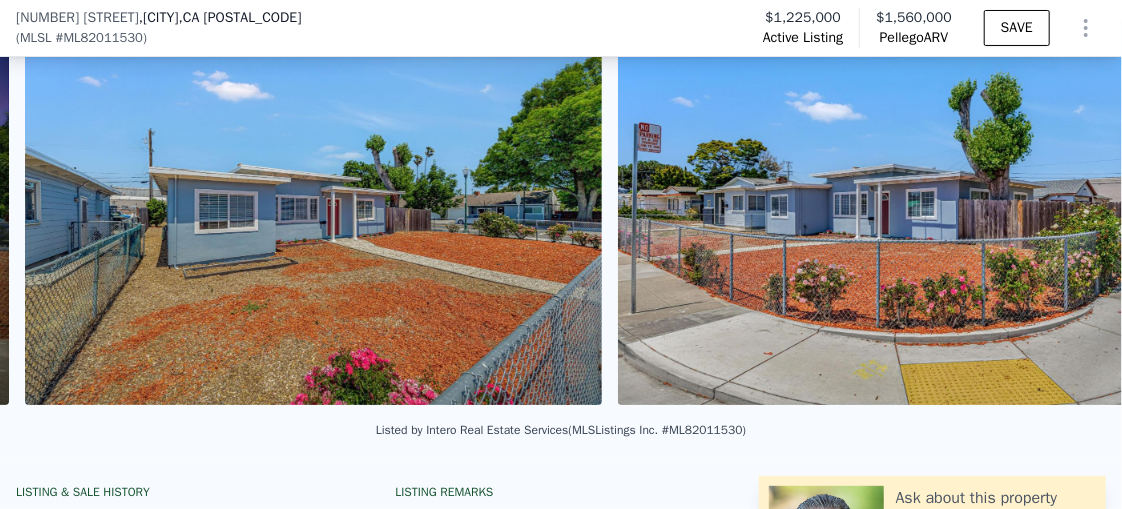 scroll, scrollTop: 0, scrollLeft: 2127, axis: horizontal 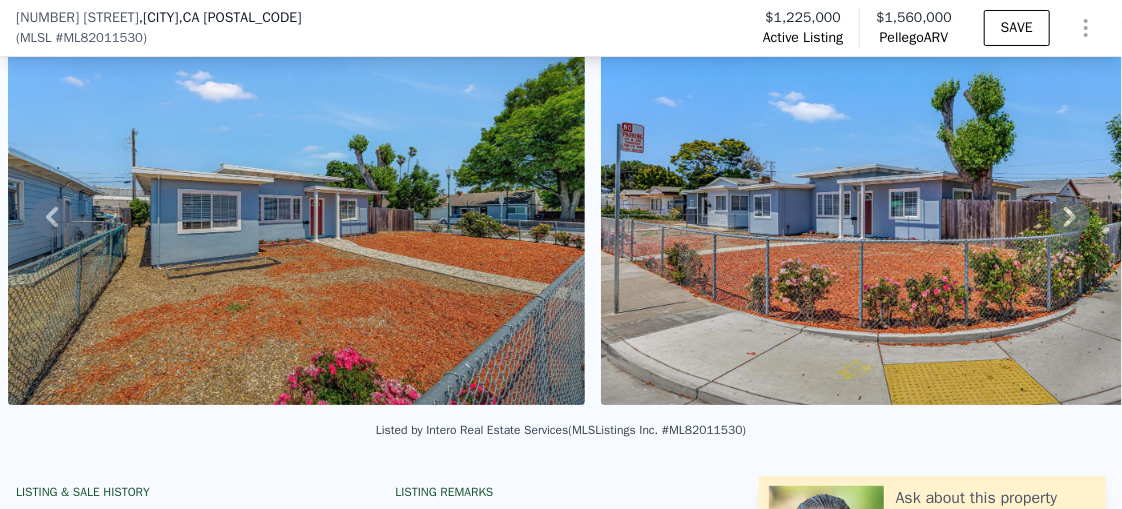click 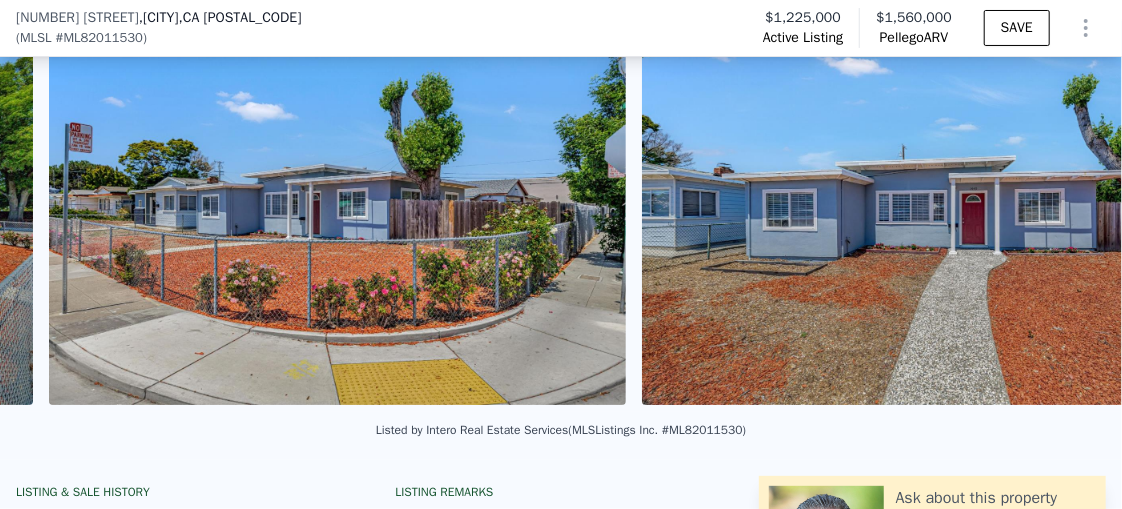 scroll, scrollTop: 0, scrollLeft: 2720, axis: horizontal 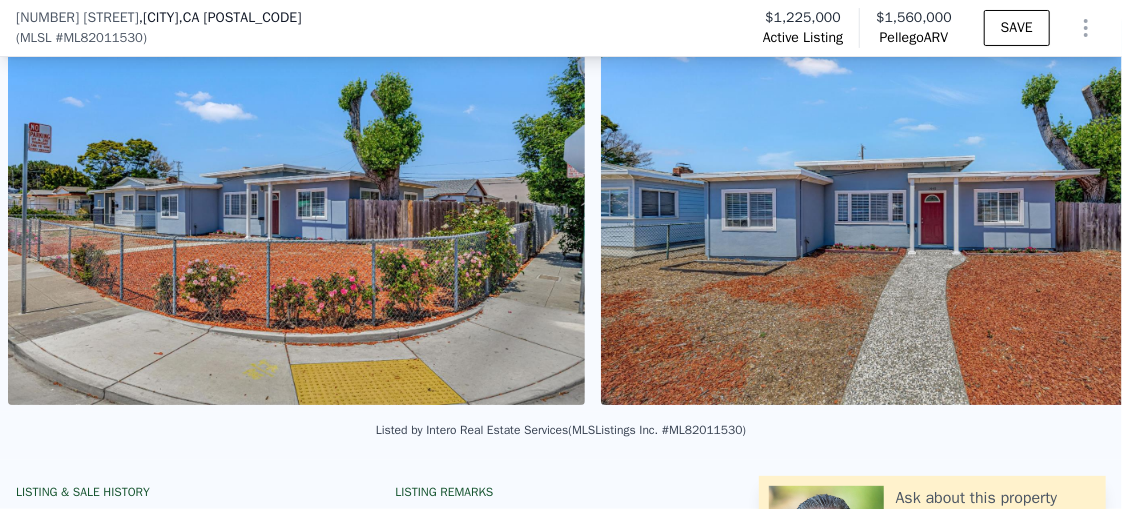 click on "•
+ −
•
+ − STREET VIEW Loading...   SATELLITE VIEW" at bounding box center [561, 216] 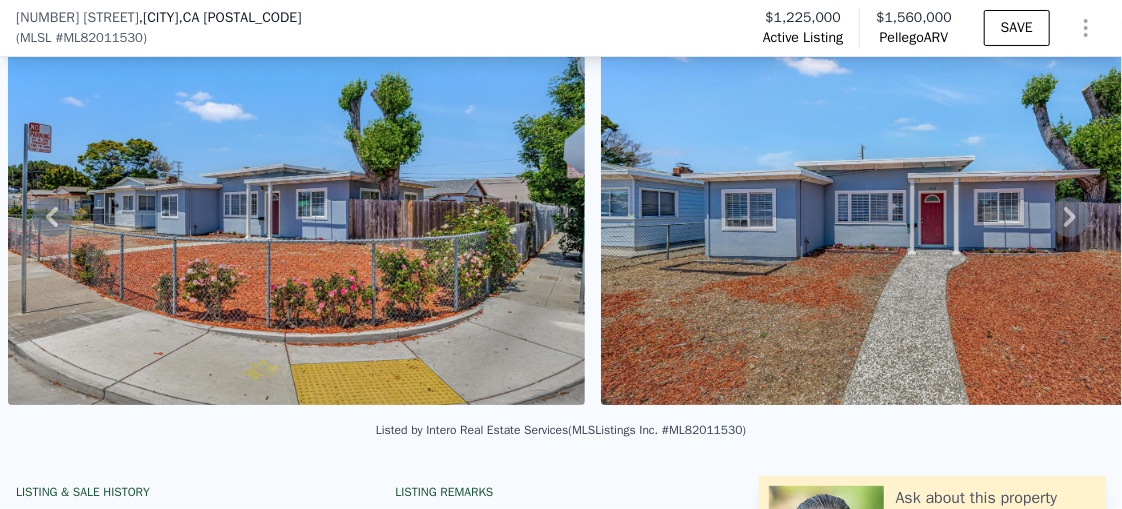 click 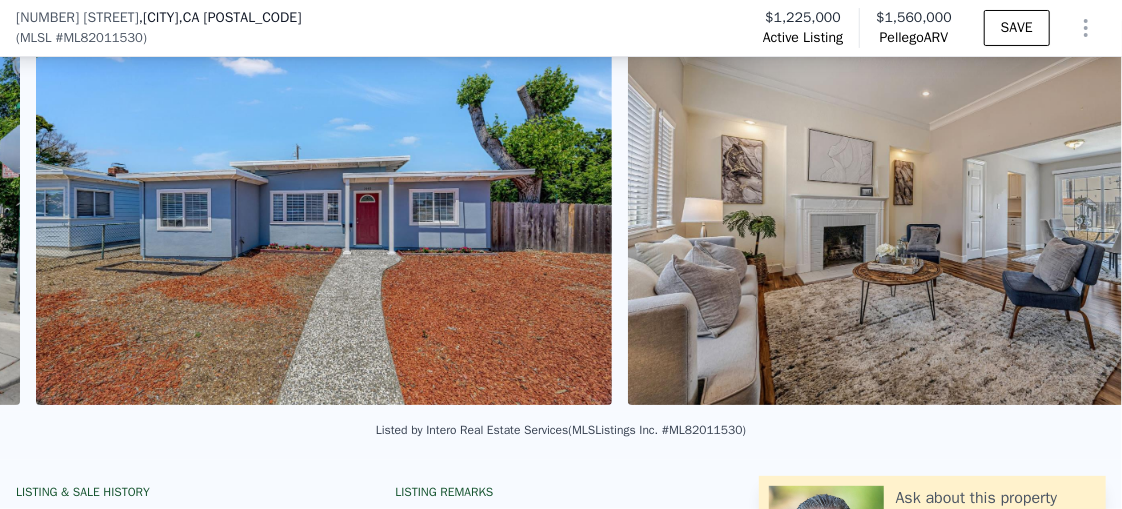 scroll, scrollTop: 0, scrollLeft: 3312, axis: horizontal 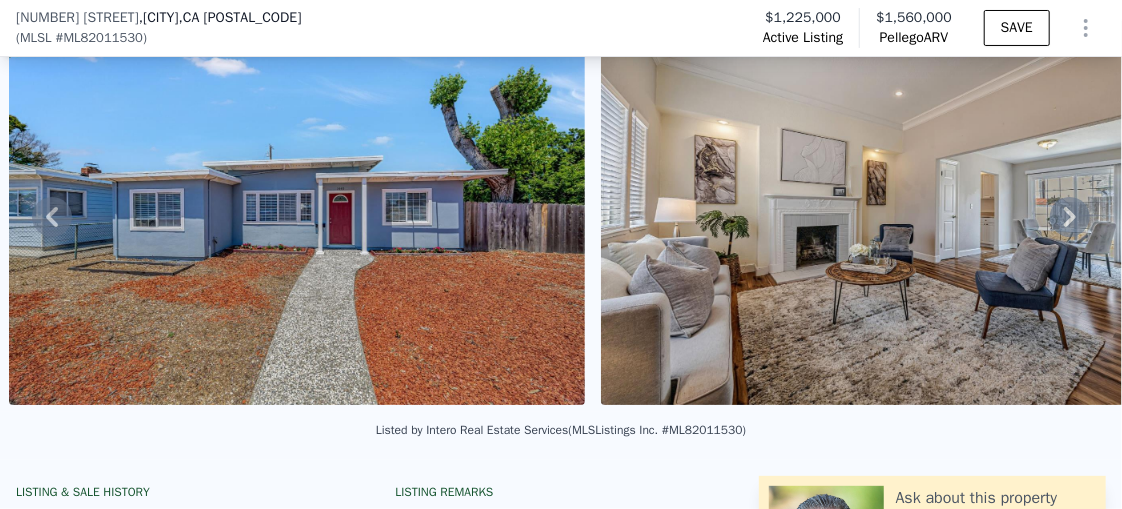 click 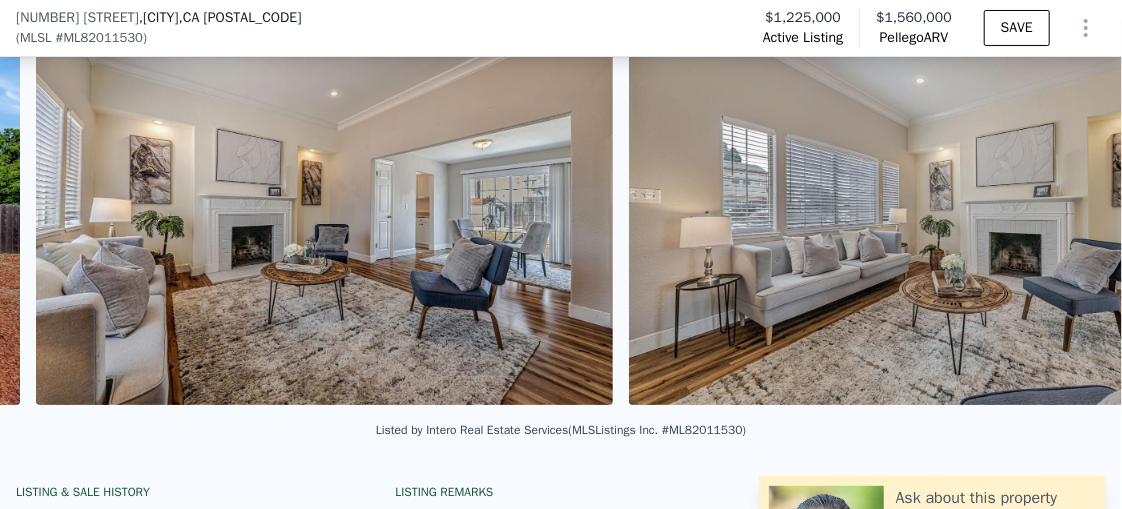scroll, scrollTop: 0, scrollLeft: 3904, axis: horizontal 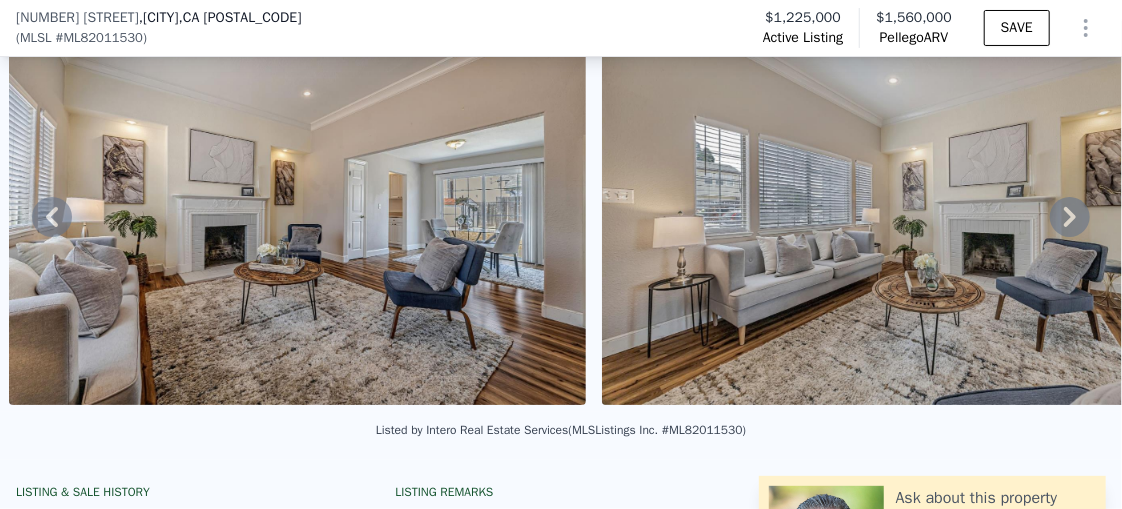 click 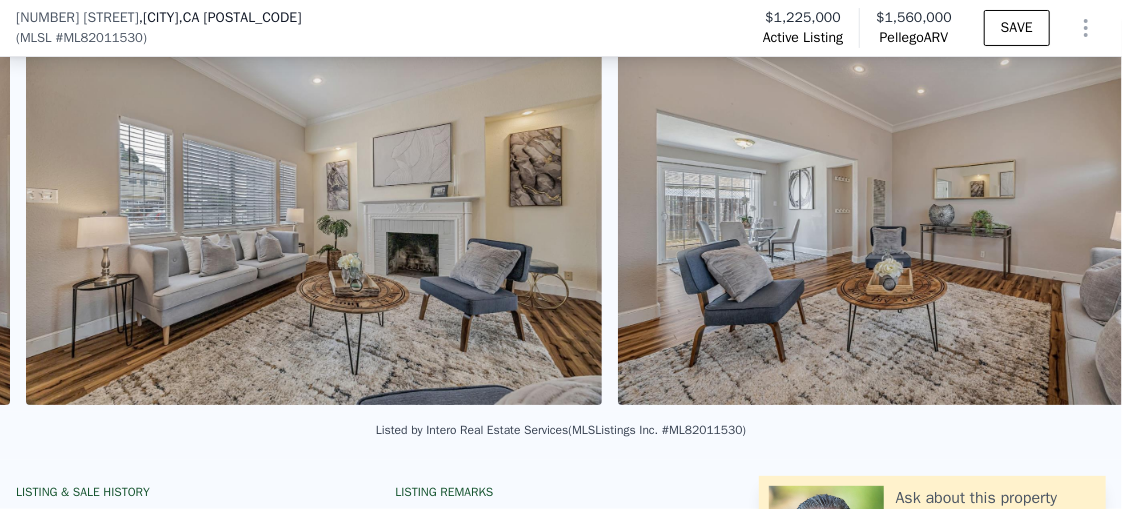 scroll, scrollTop: 0, scrollLeft: 4497, axis: horizontal 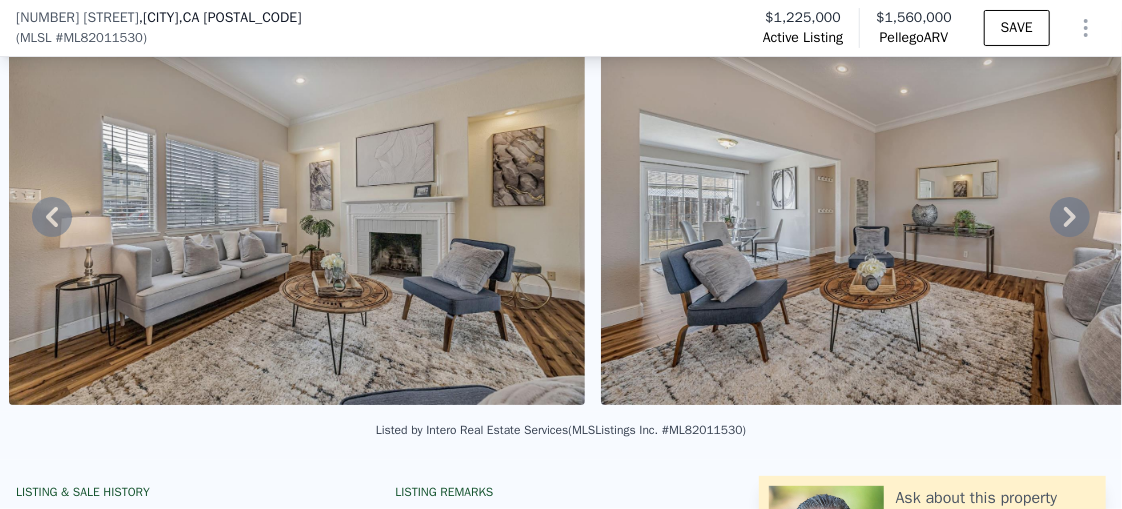 click 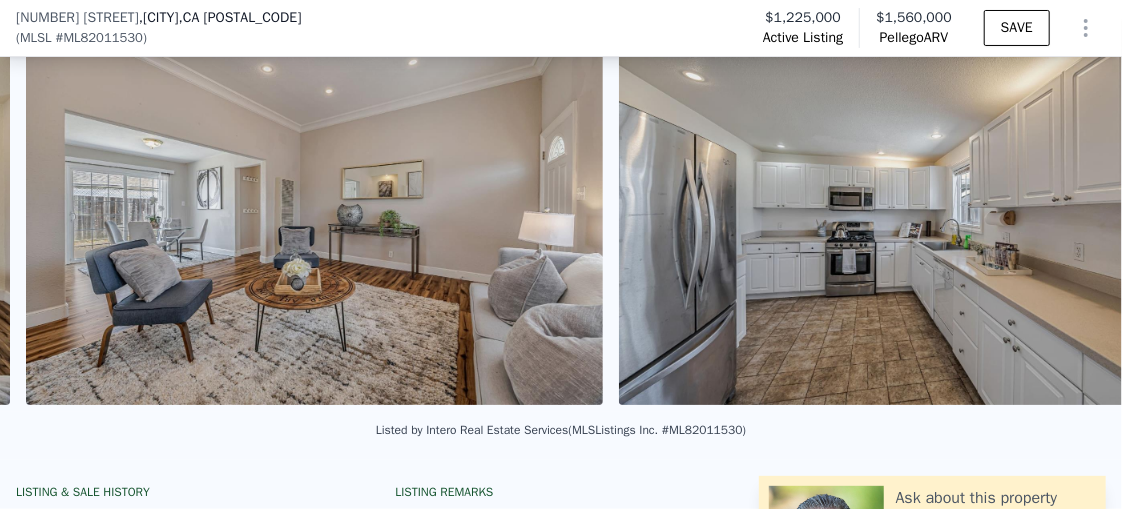 scroll, scrollTop: 0, scrollLeft: 5090, axis: horizontal 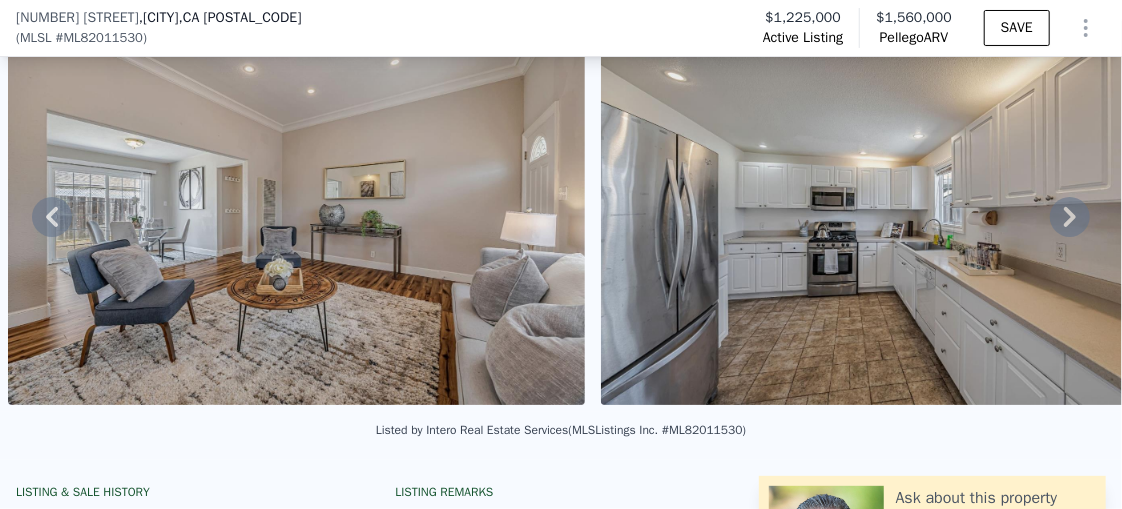 click 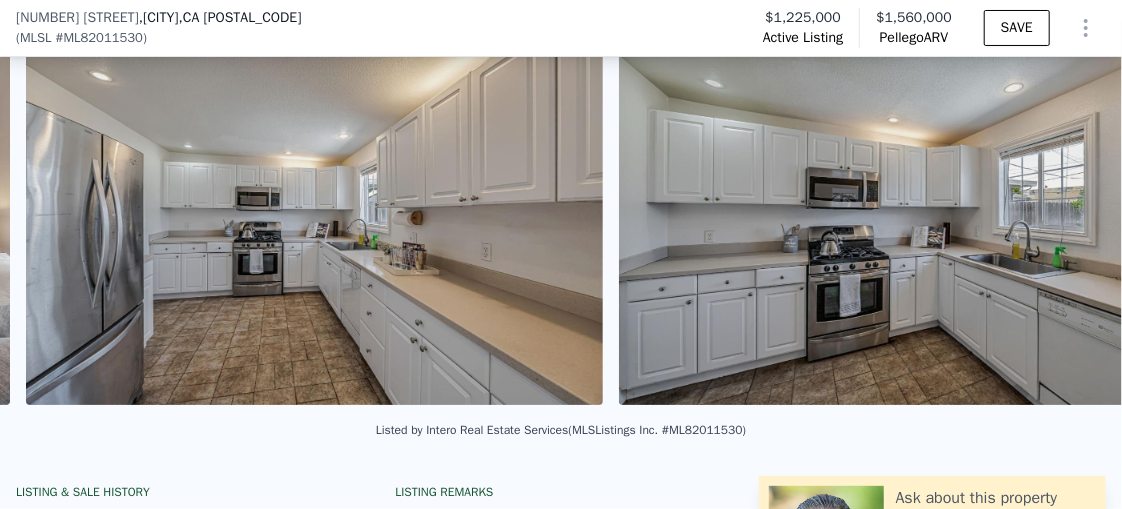 scroll, scrollTop: 0, scrollLeft: 5682, axis: horizontal 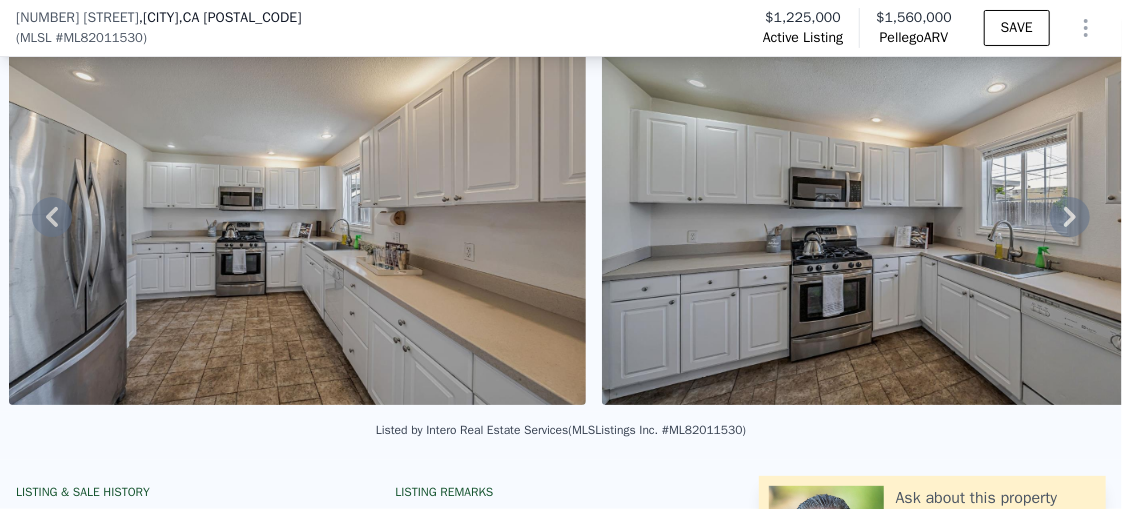 click 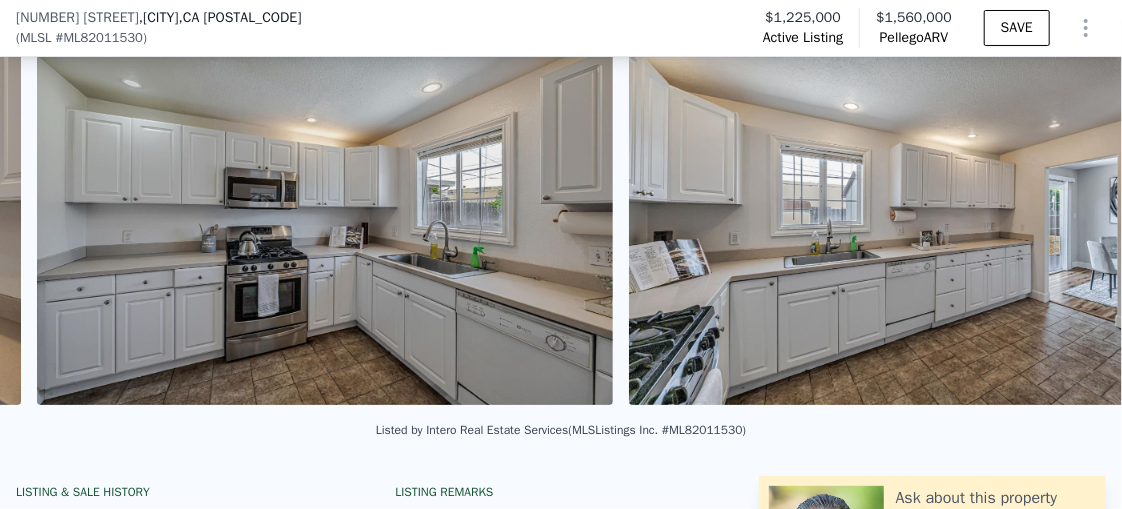 scroll, scrollTop: 0, scrollLeft: 6275, axis: horizontal 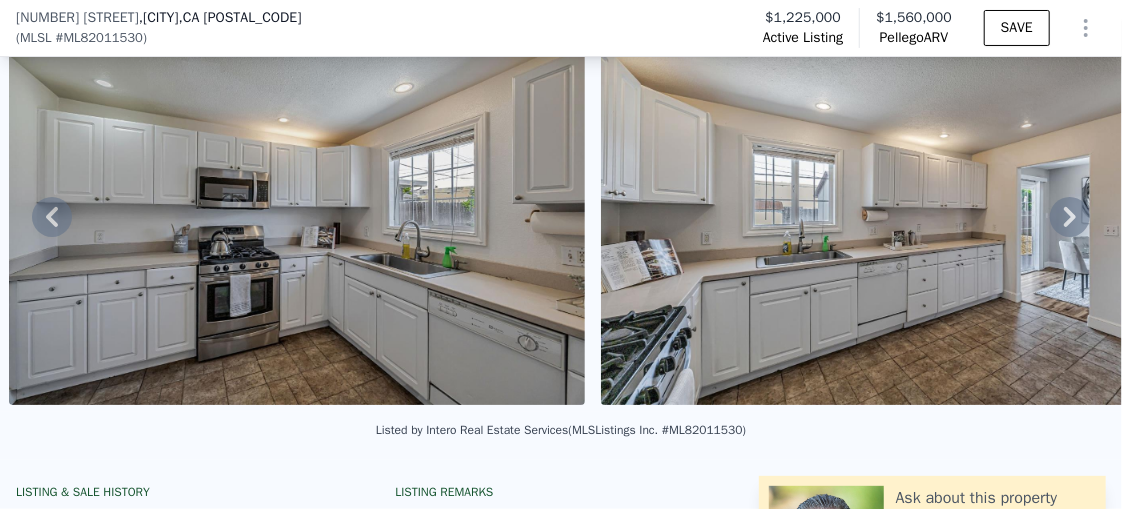click 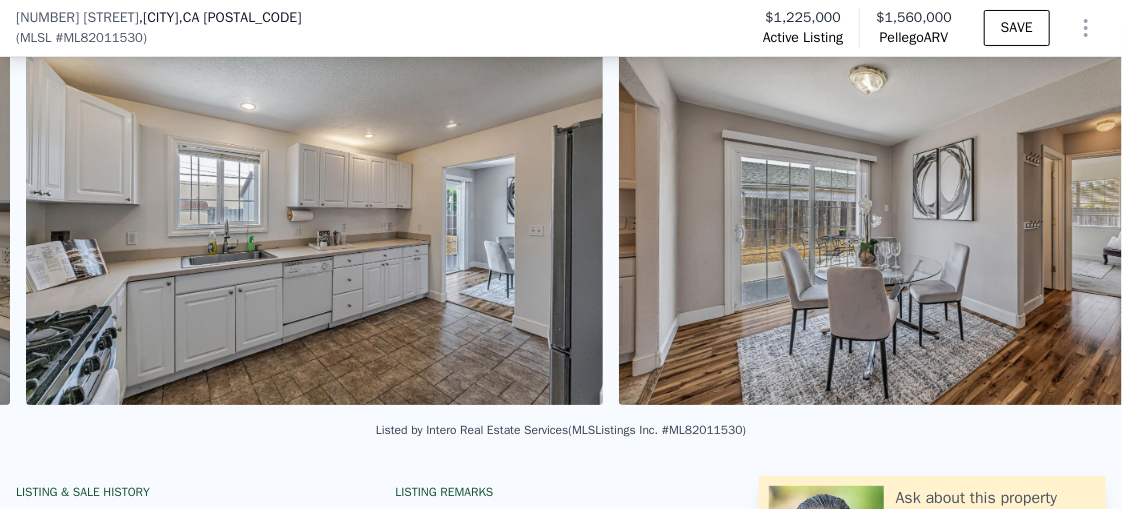 scroll, scrollTop: 0, scrollLeft: 6867, axis: horizontal 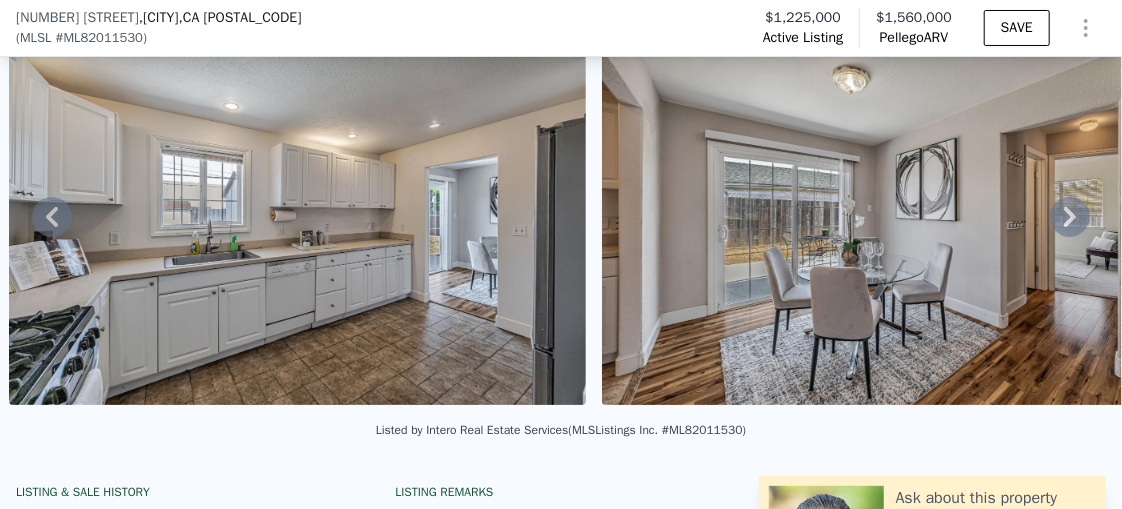 click 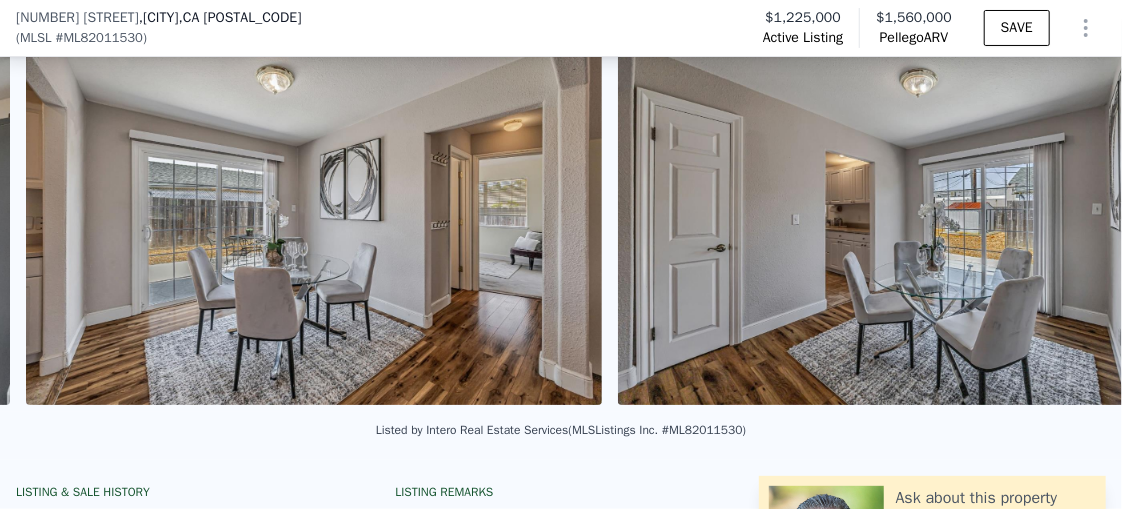 scroll, scrollTop: 0, scrollLeft: 7460, axis: horizontal 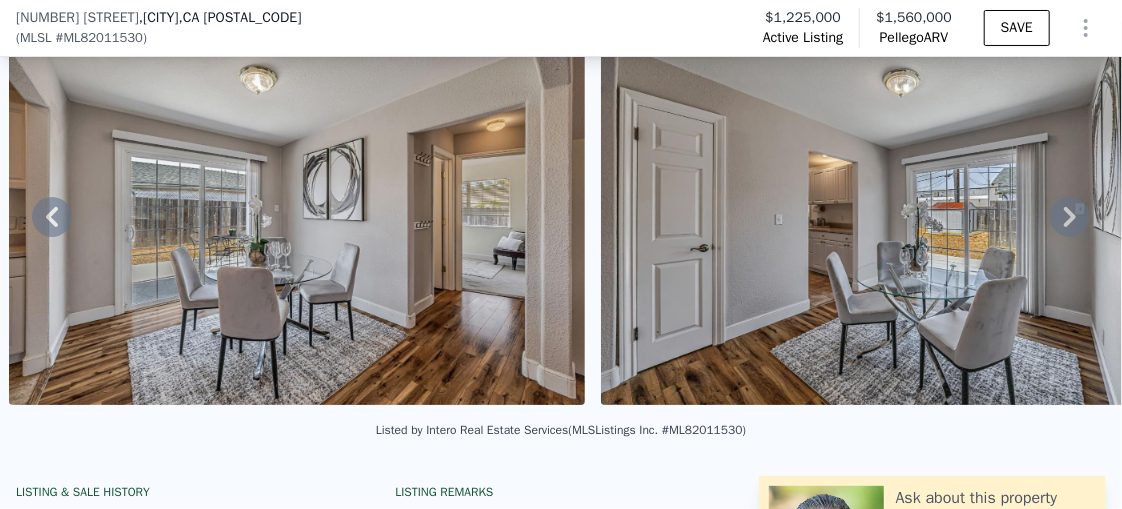 click 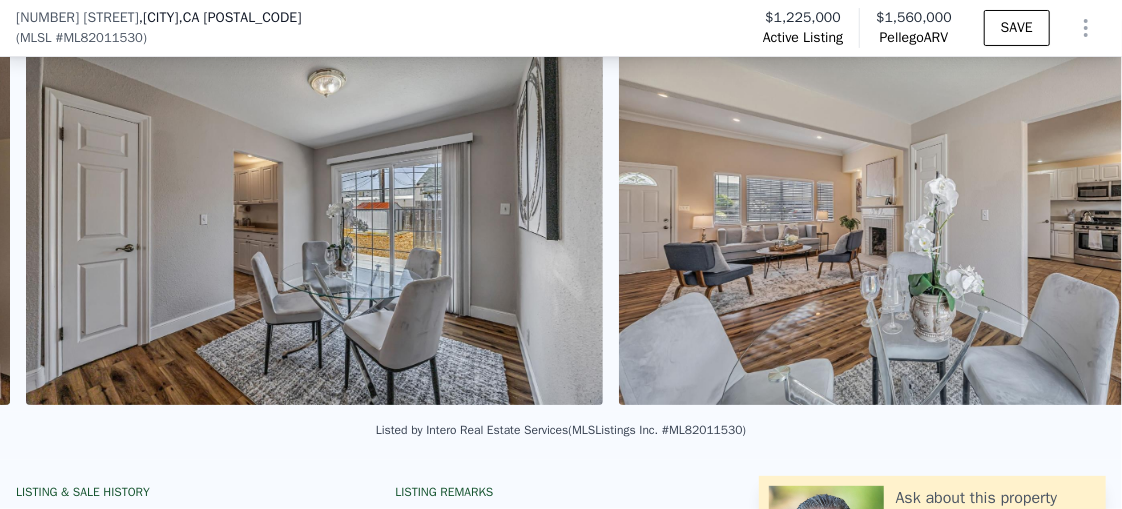 scroll, scrollTop: 0, scrollLeft: 8053, axis: horizontal 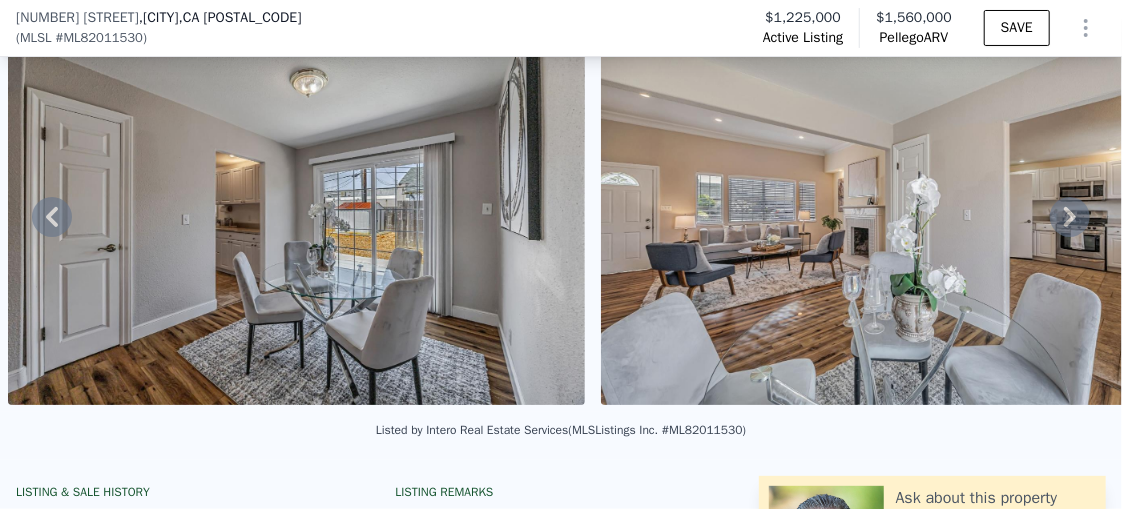 click 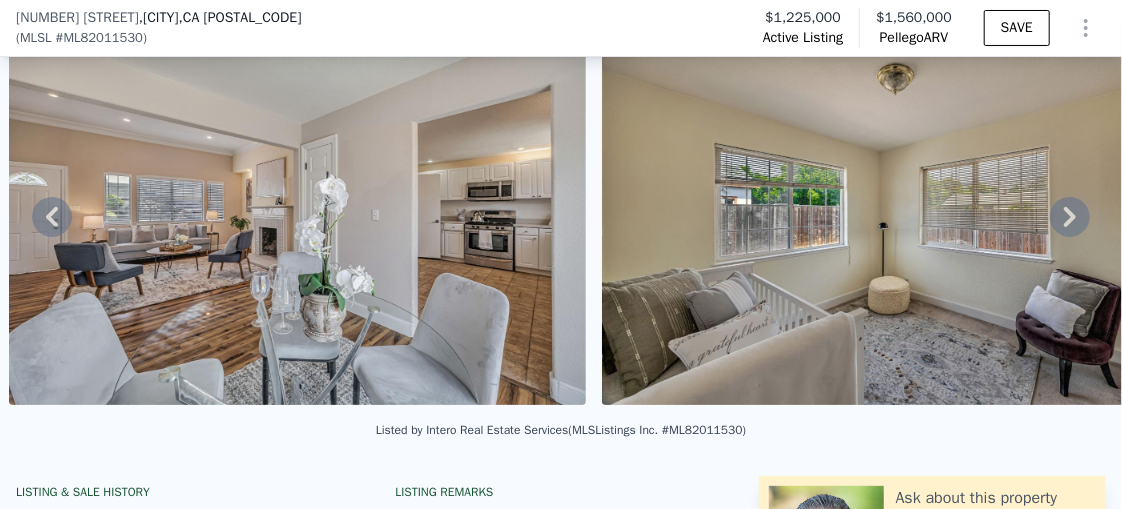 click 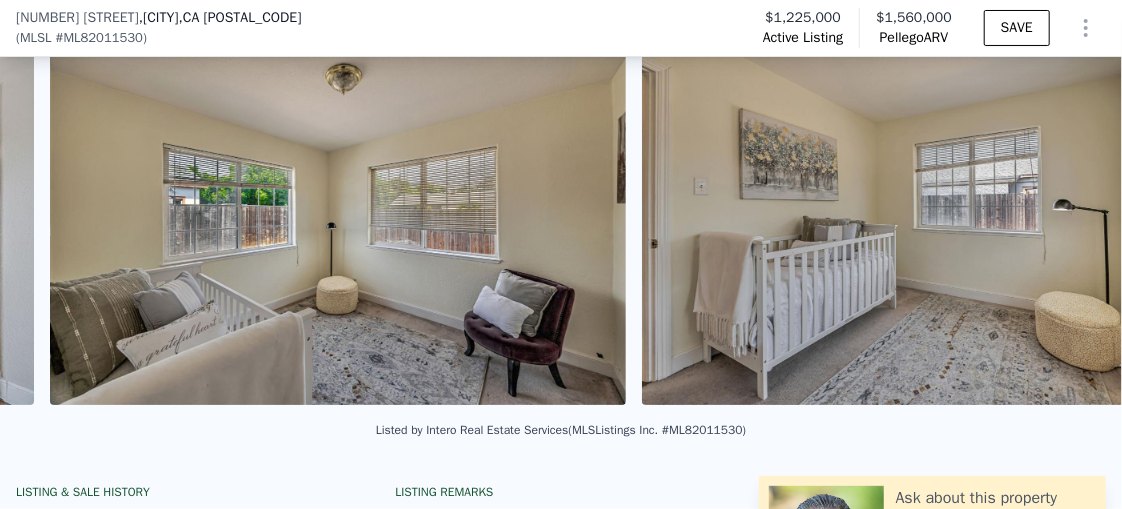 scroll, scrollTop: 0, scrollLeft: 9238, axis: horizontal 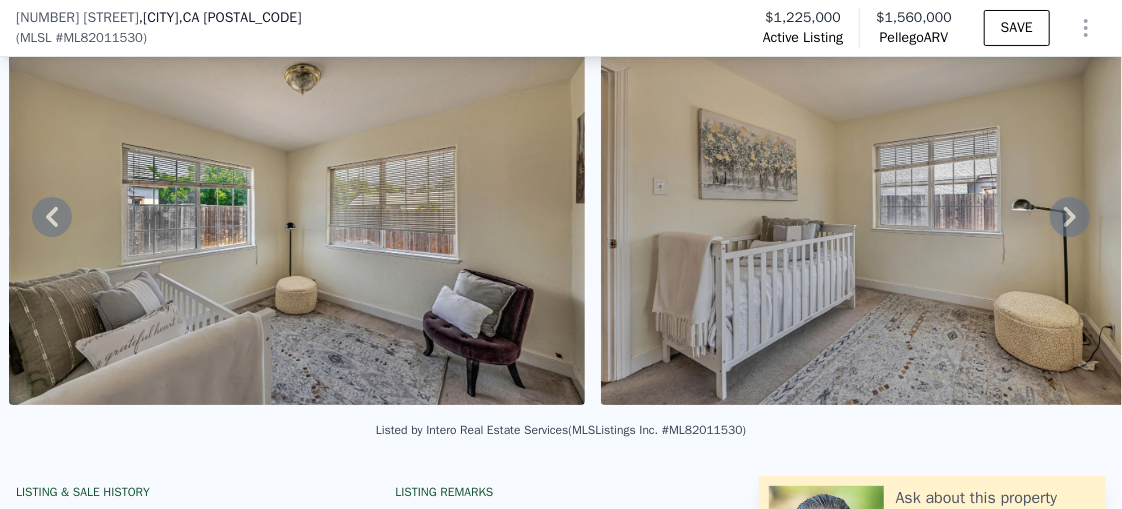drag, startPoint x: 1055, startPoint y: 216, endPoint x: 1037, endPoint y: 180, distance: 40.24922 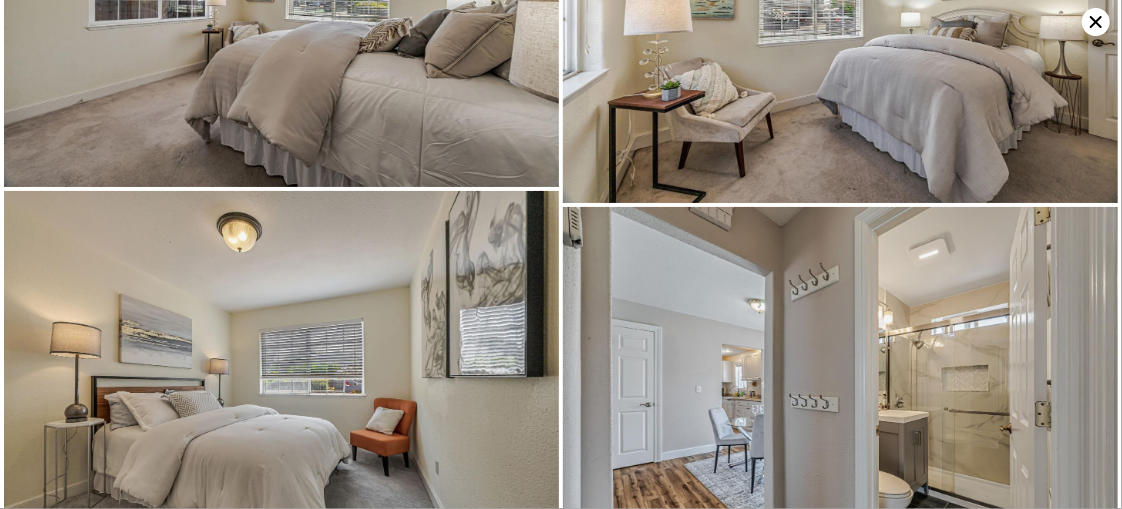 scroll, scrollTop: 3301, scrollLeft: 0, axis: vertical 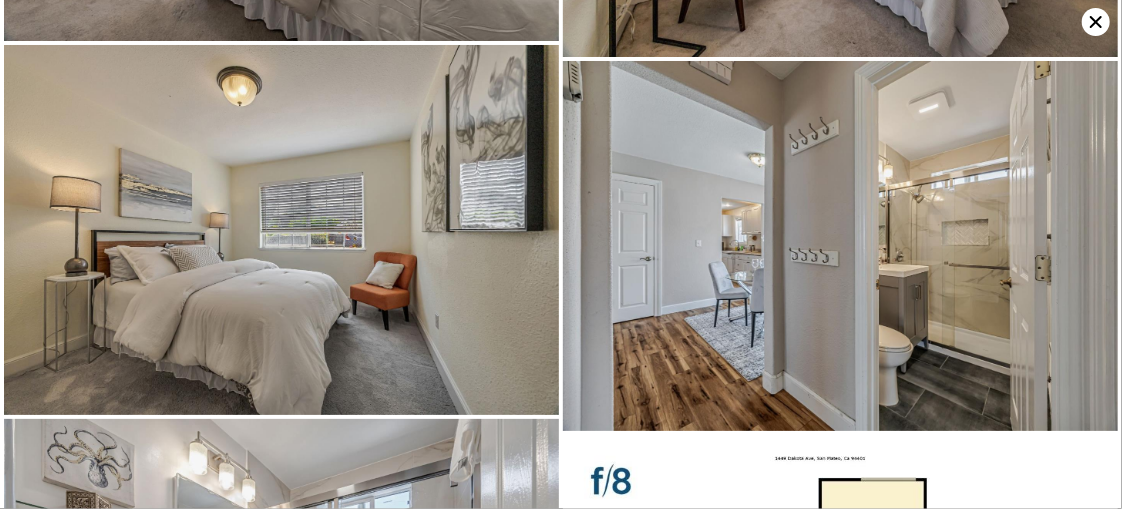 click at bounding box center (840, 246) 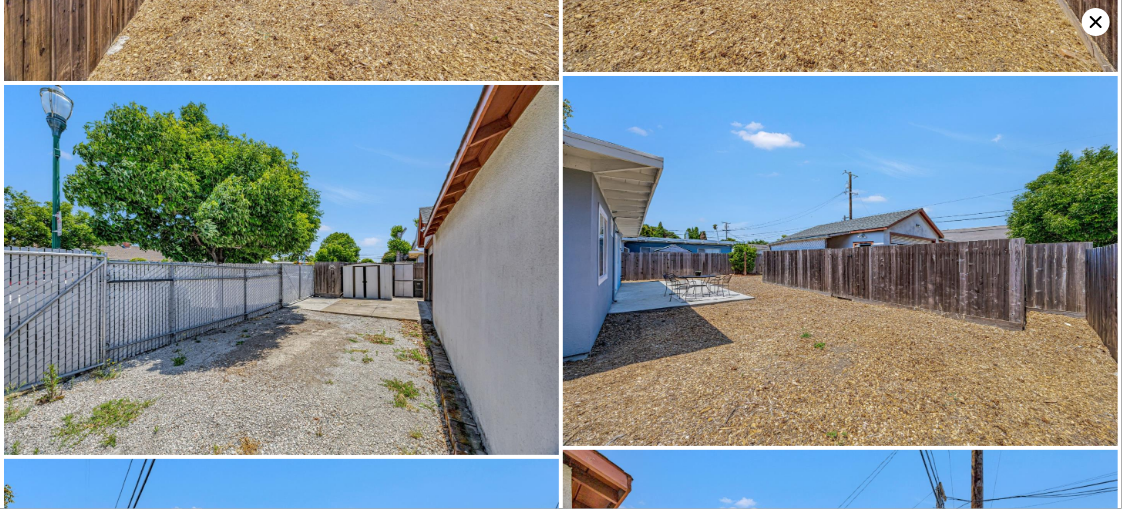 scroll, scrollTop: 6988, scrollLeft: 0, axis: vertical 